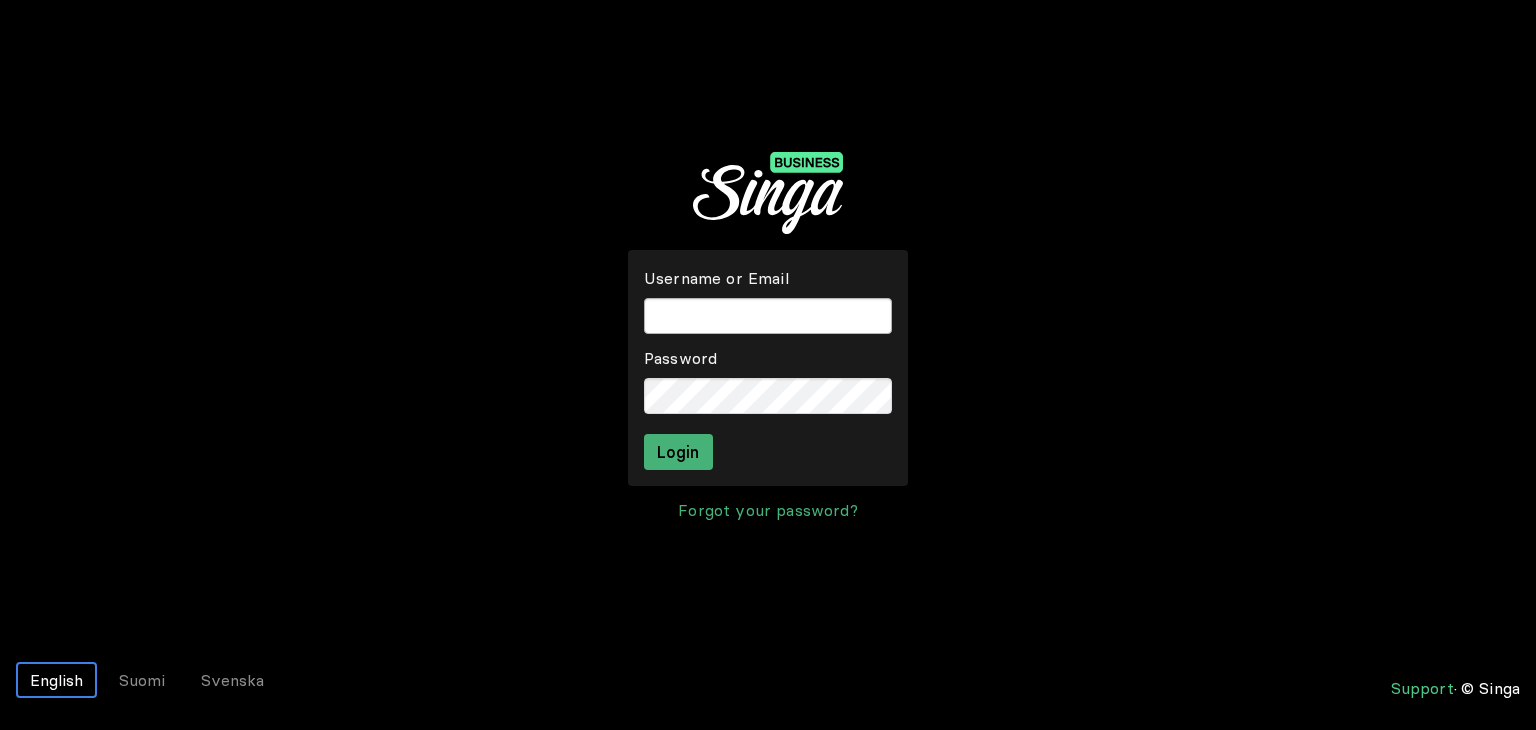 scroll, scrollTop: 0, scrollLeft: 0, axis: both 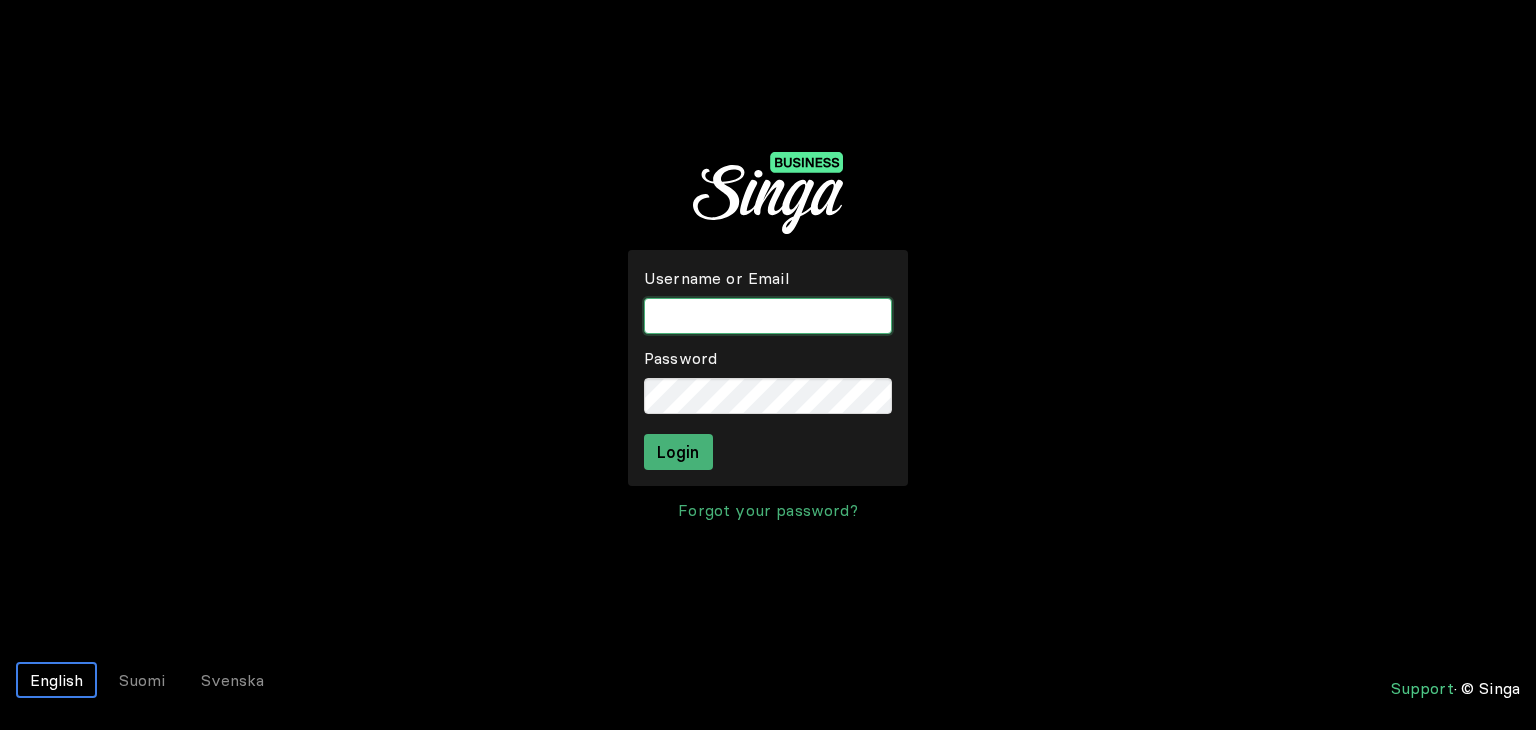 click at bounding box center (768, 316) 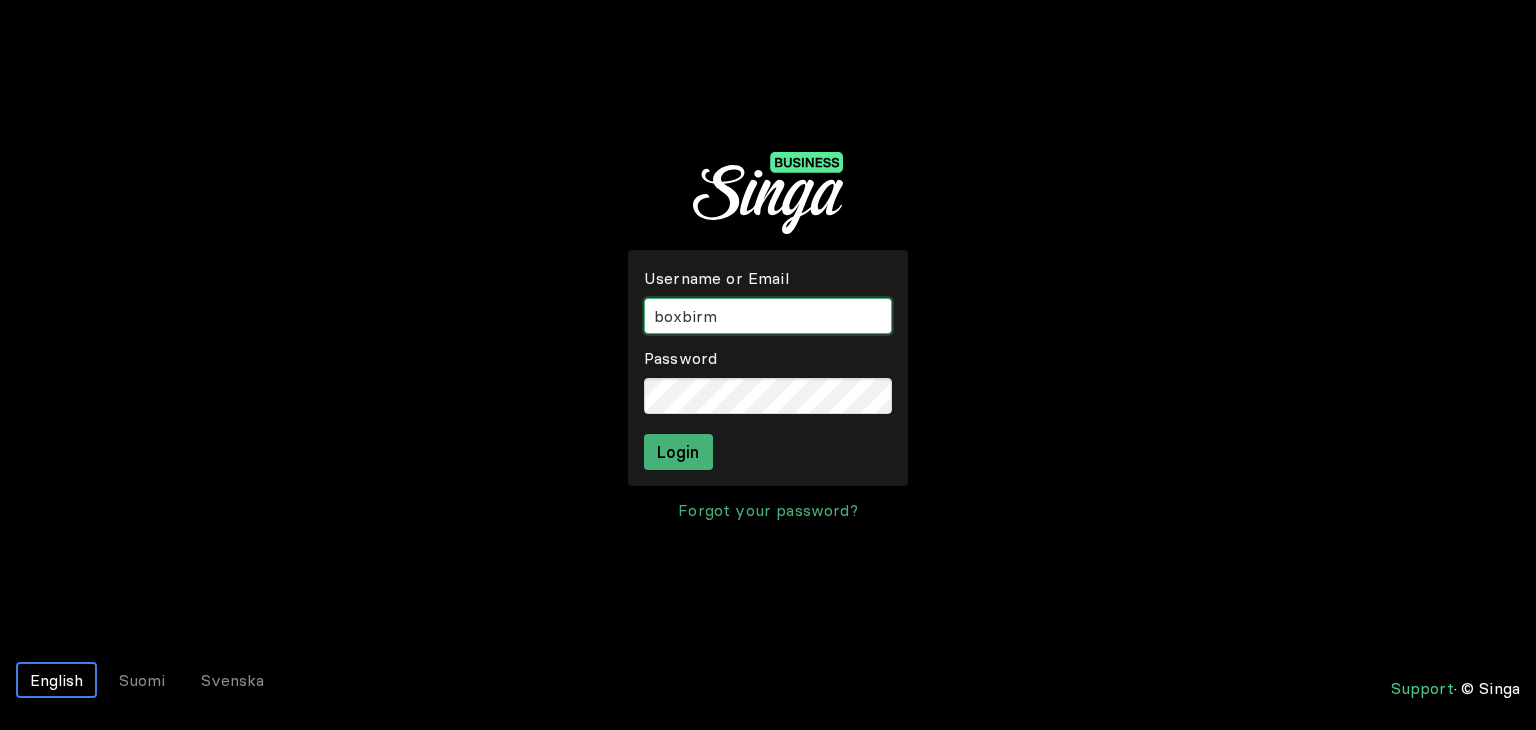 type on "boxbirm" 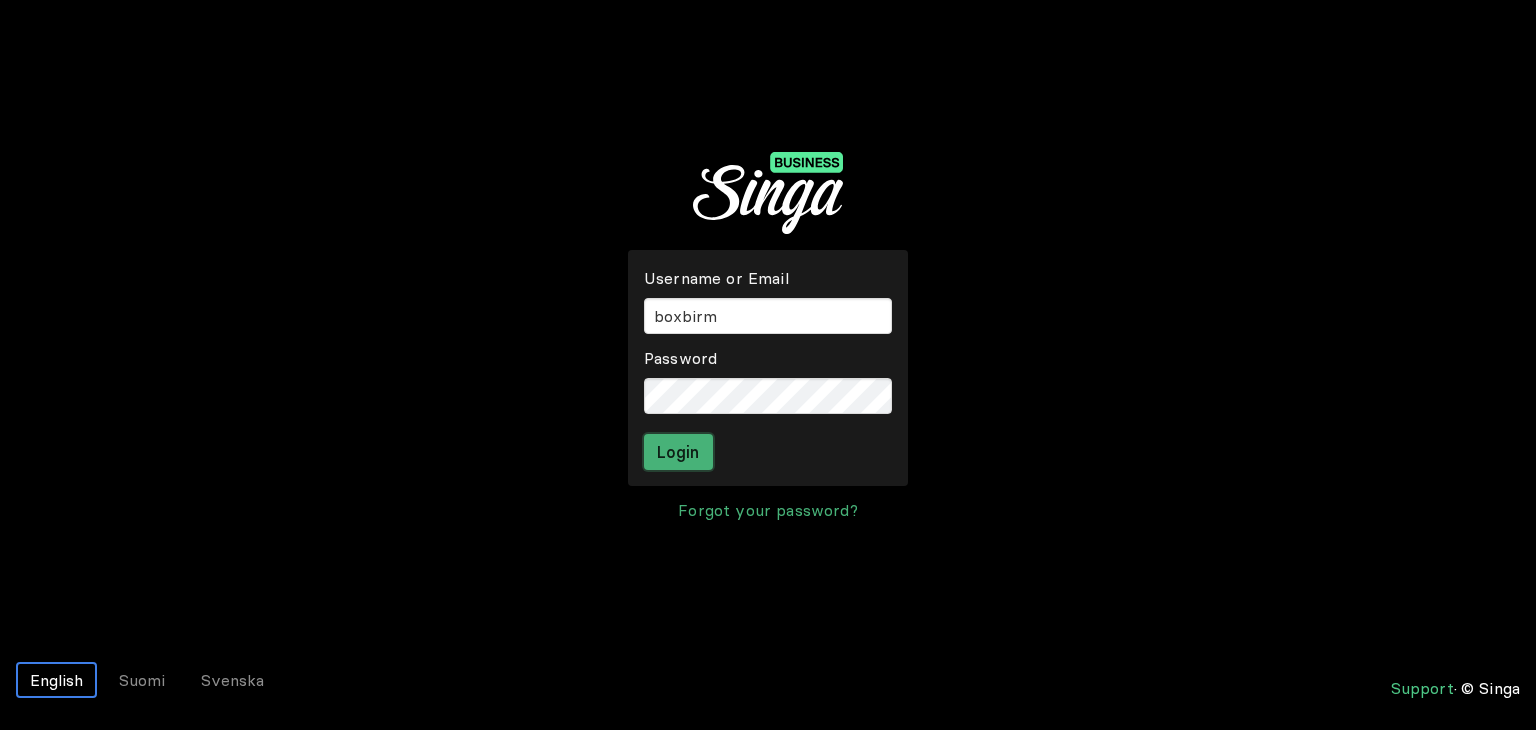 click on "Login" at bounding box center (678, 452) 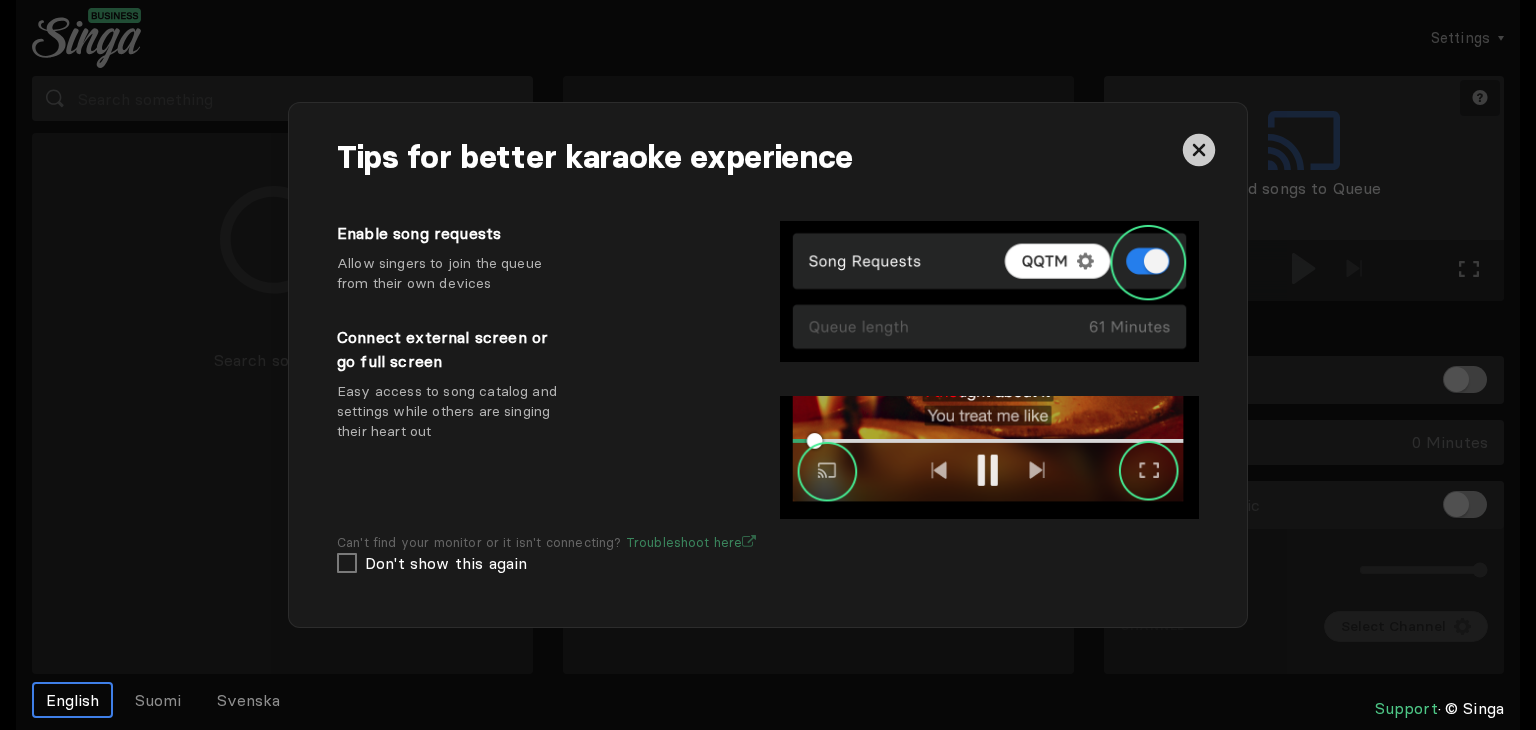 click at bounding box center (1199, 149) 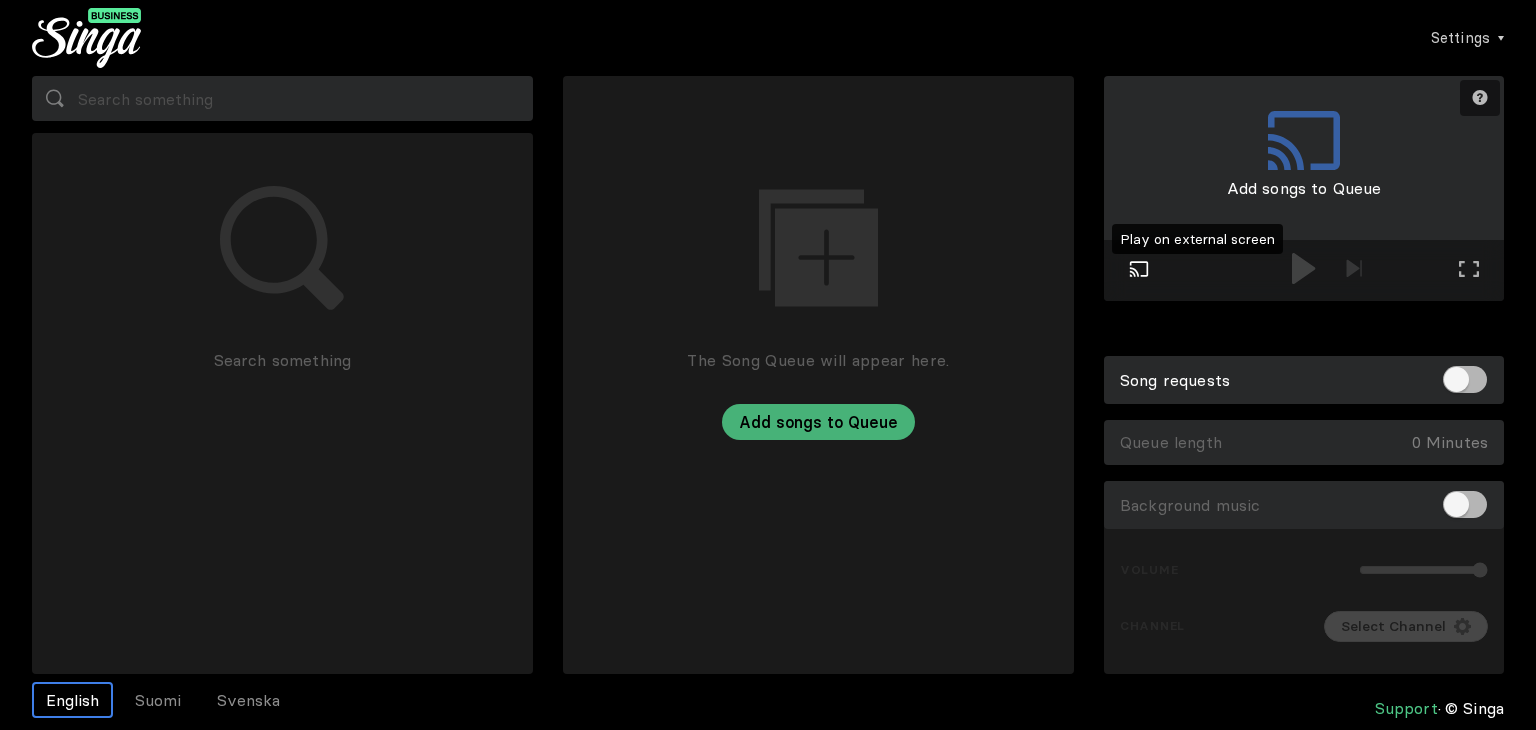 click at bounding box center (1139, 269) 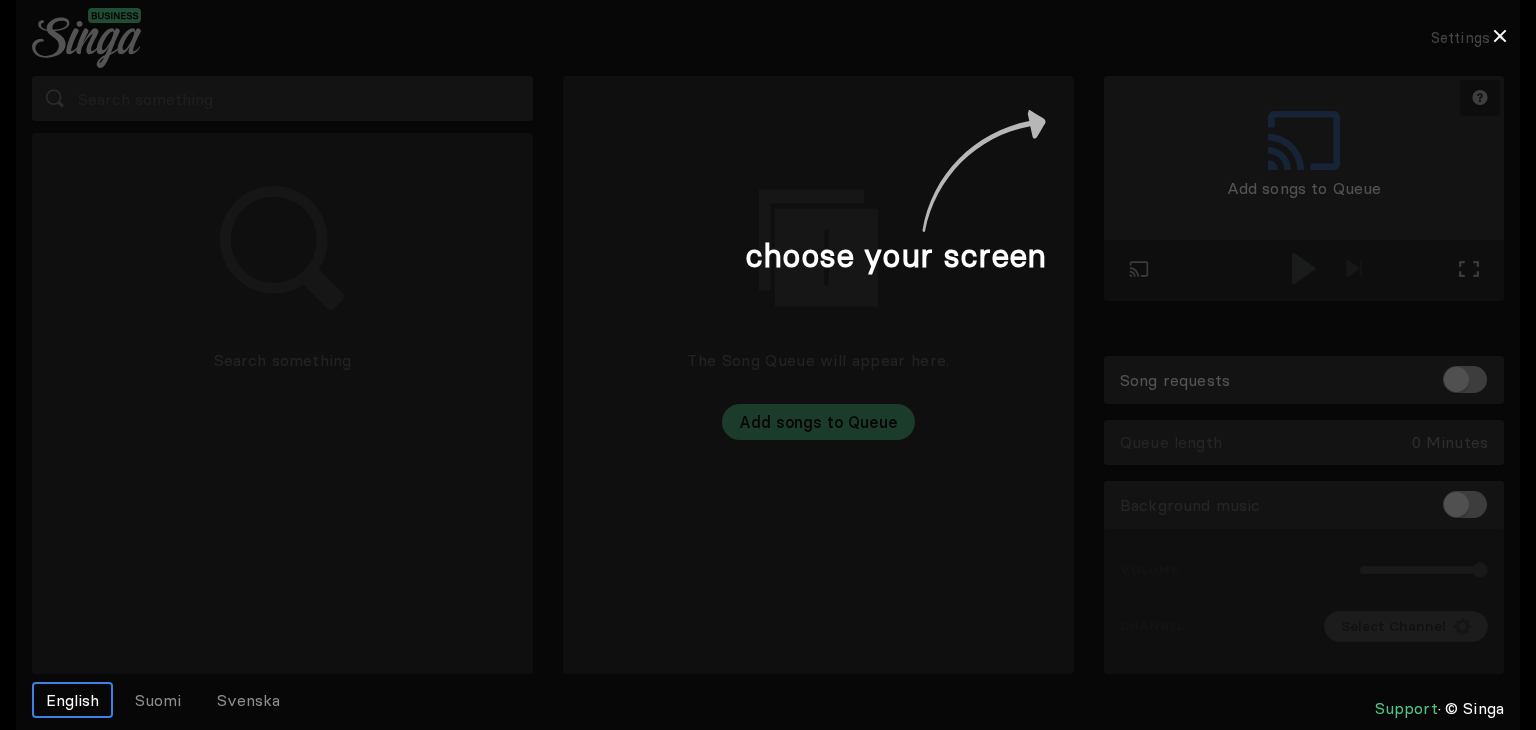 click at bounding box center [768, 365] 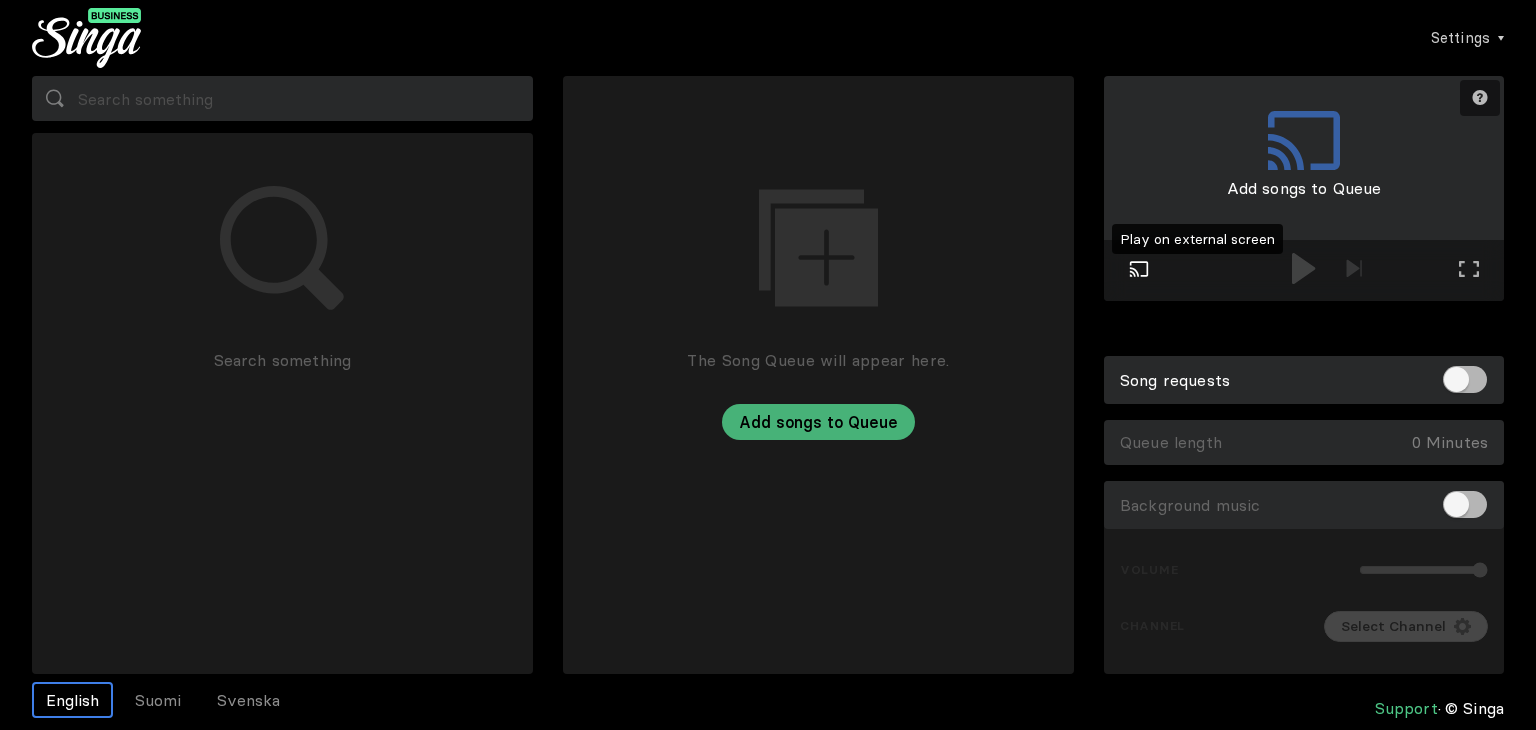 click on "Play on external screen" at bounding box center (1139, 271) 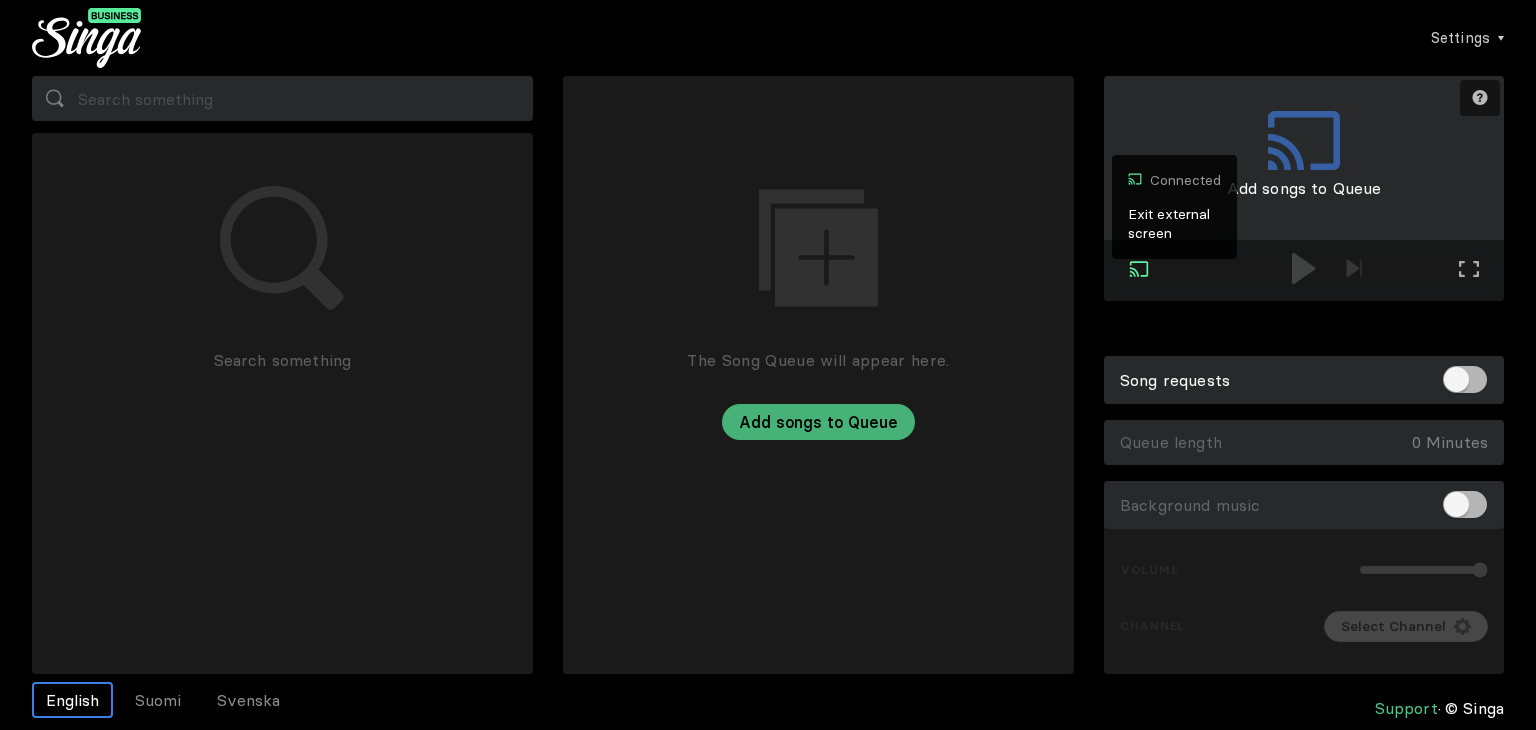 click on "Connected Exit external screen" at bounding box center (1139, 270) 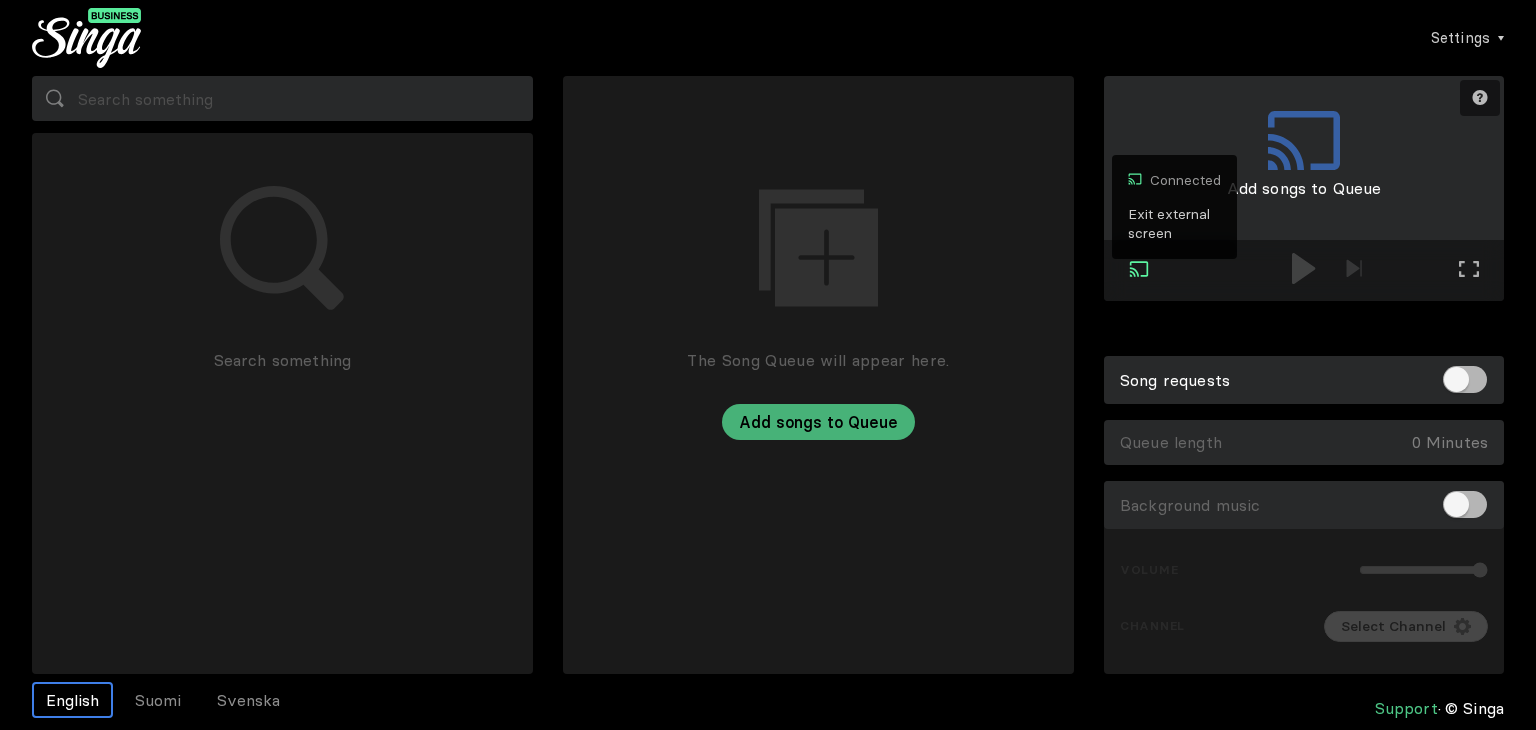 click on "Exit external screen" at bounding box center (1174, 224) 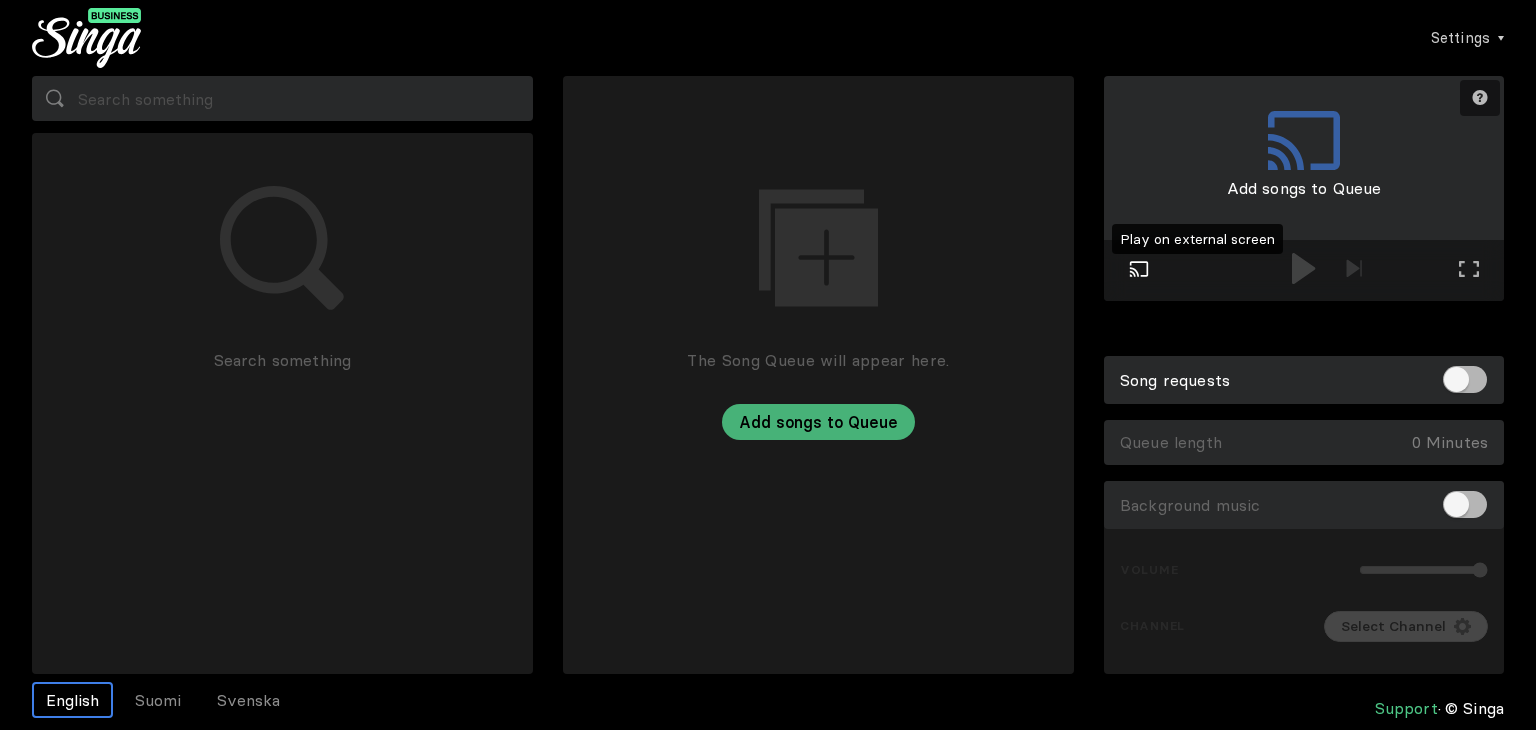 click at bounding box center [1139, 269] 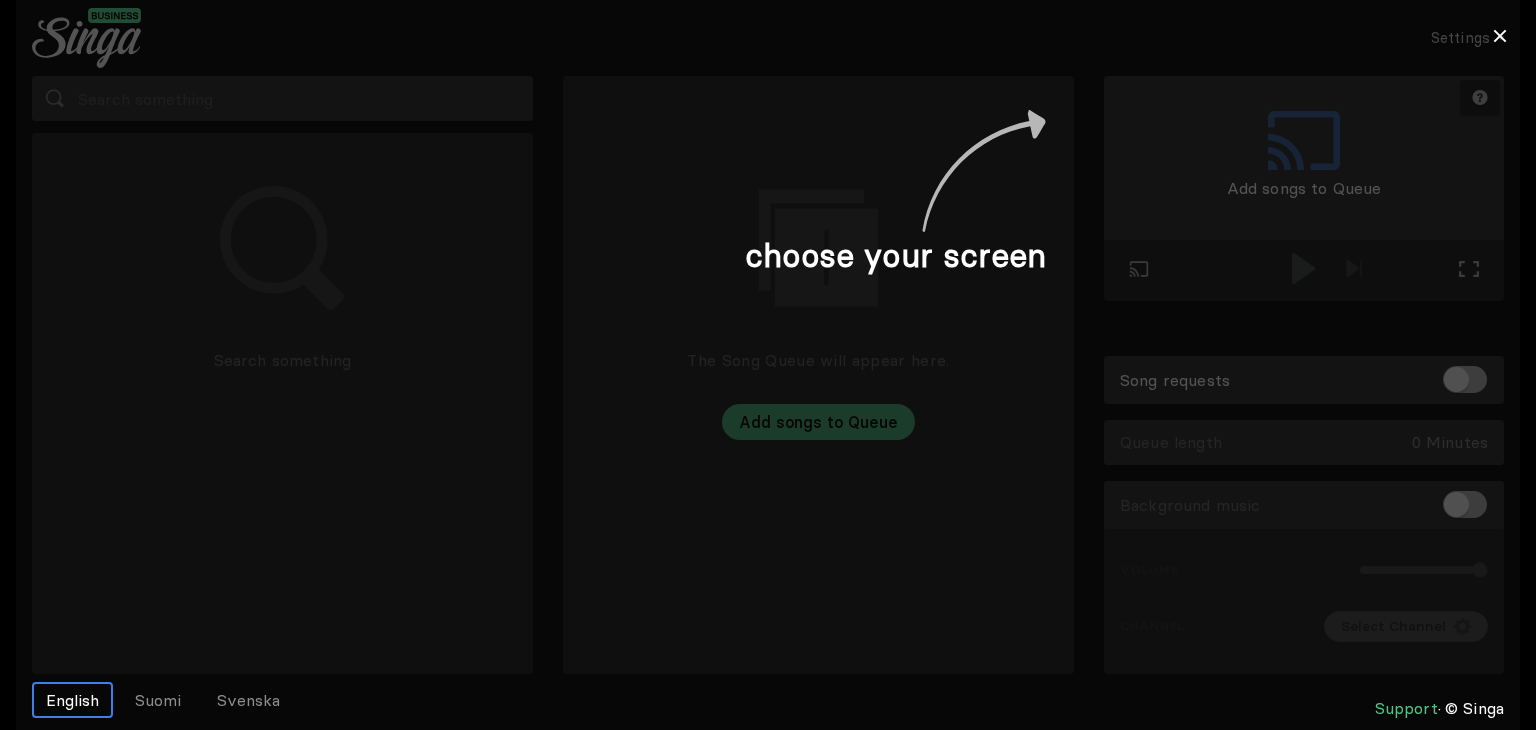 click at bounding box center (768, 365) 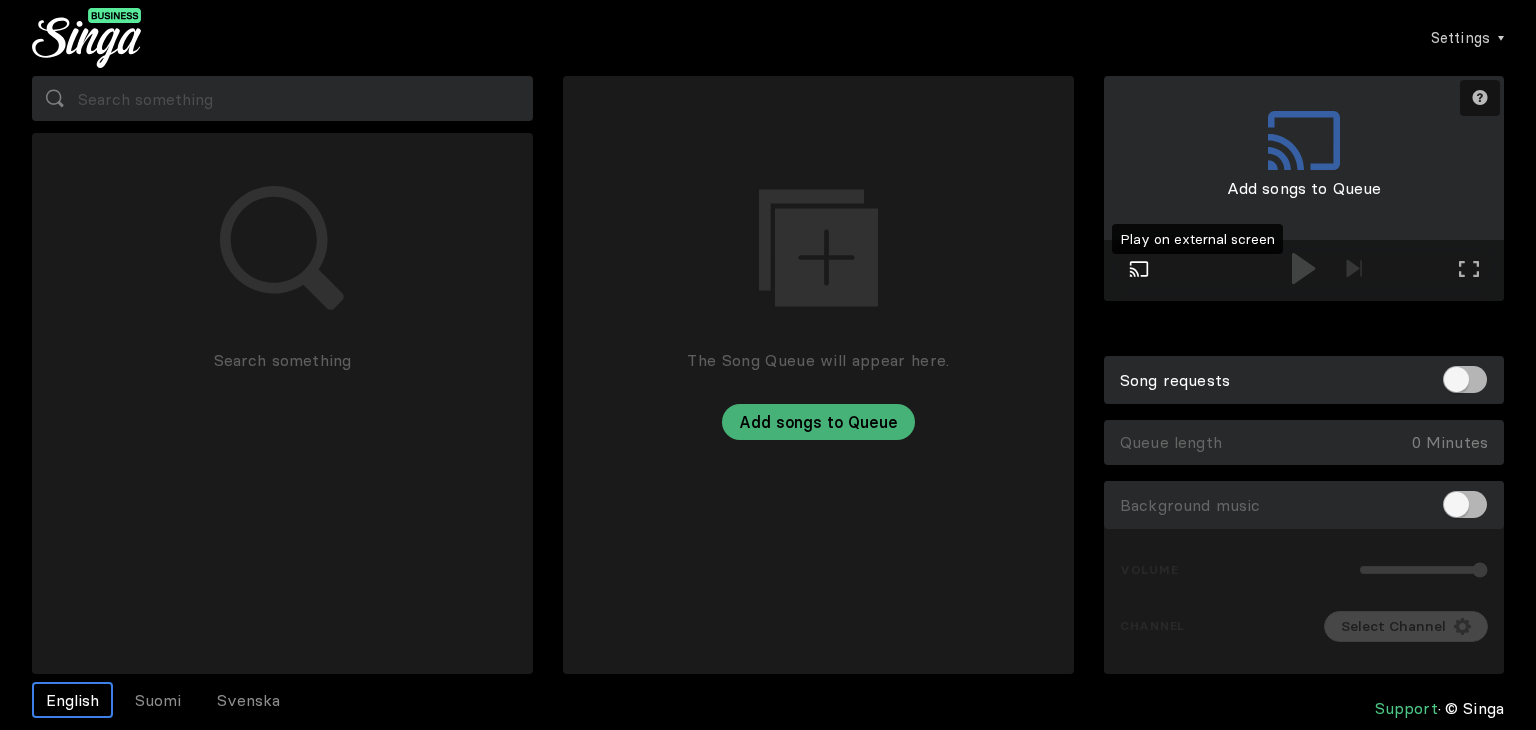 click on "Play on external screen" at bounding box center (1139, 271) 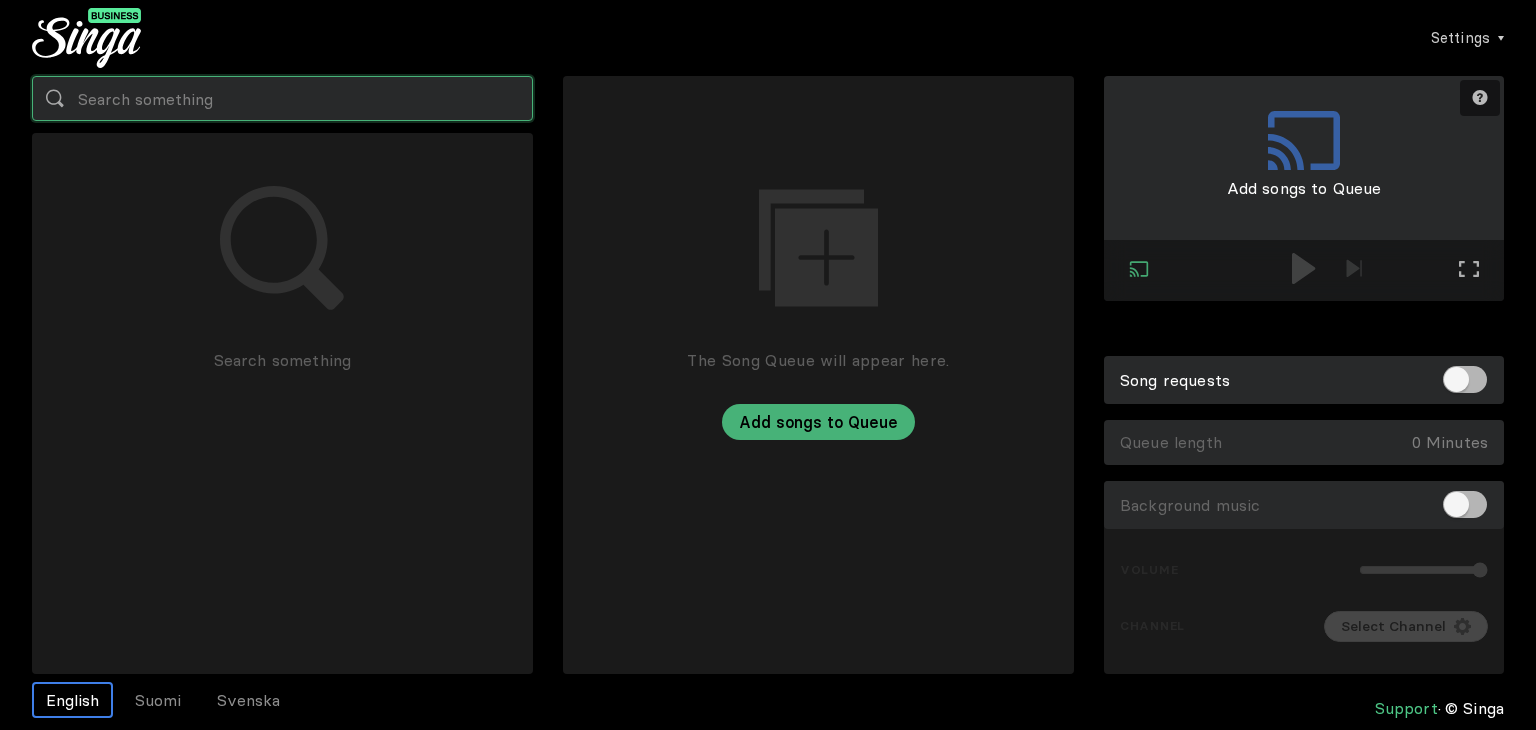 click at bounding box center [282, 98] 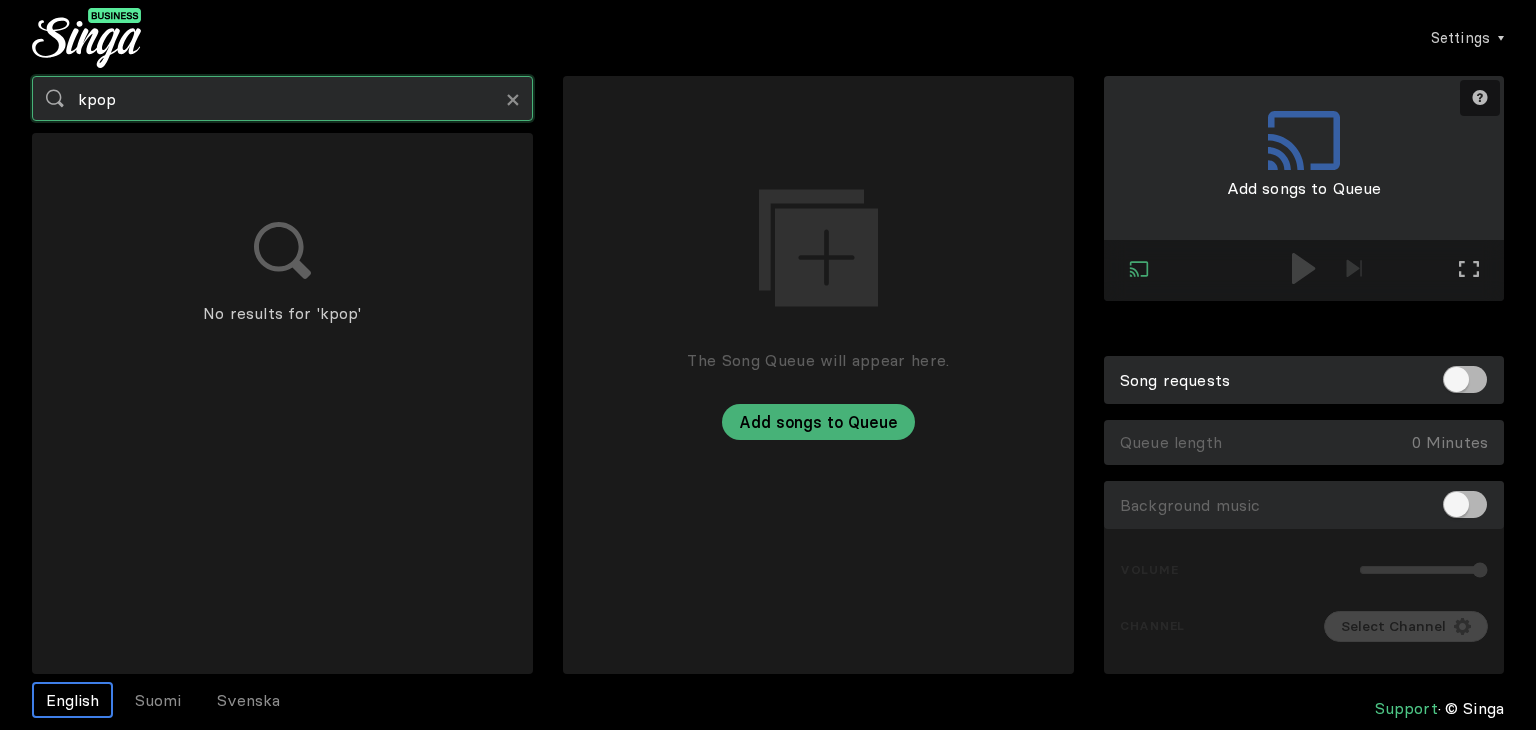 drag, startPoint x: 455, startPoint y: 105, endPoint x: 91, endPoint y: 109, distance: 364.02197 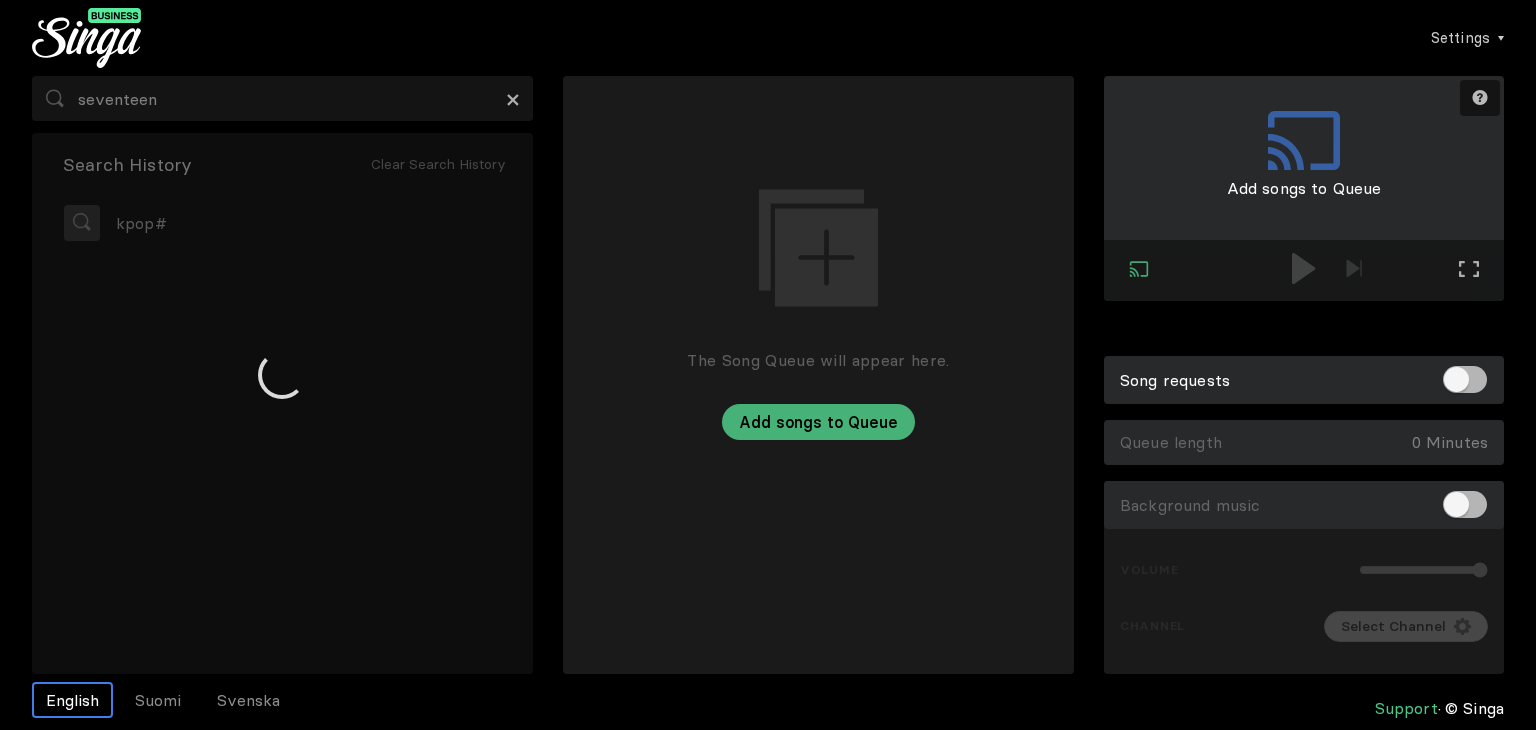click on "×" at bounding box center (513, 98) 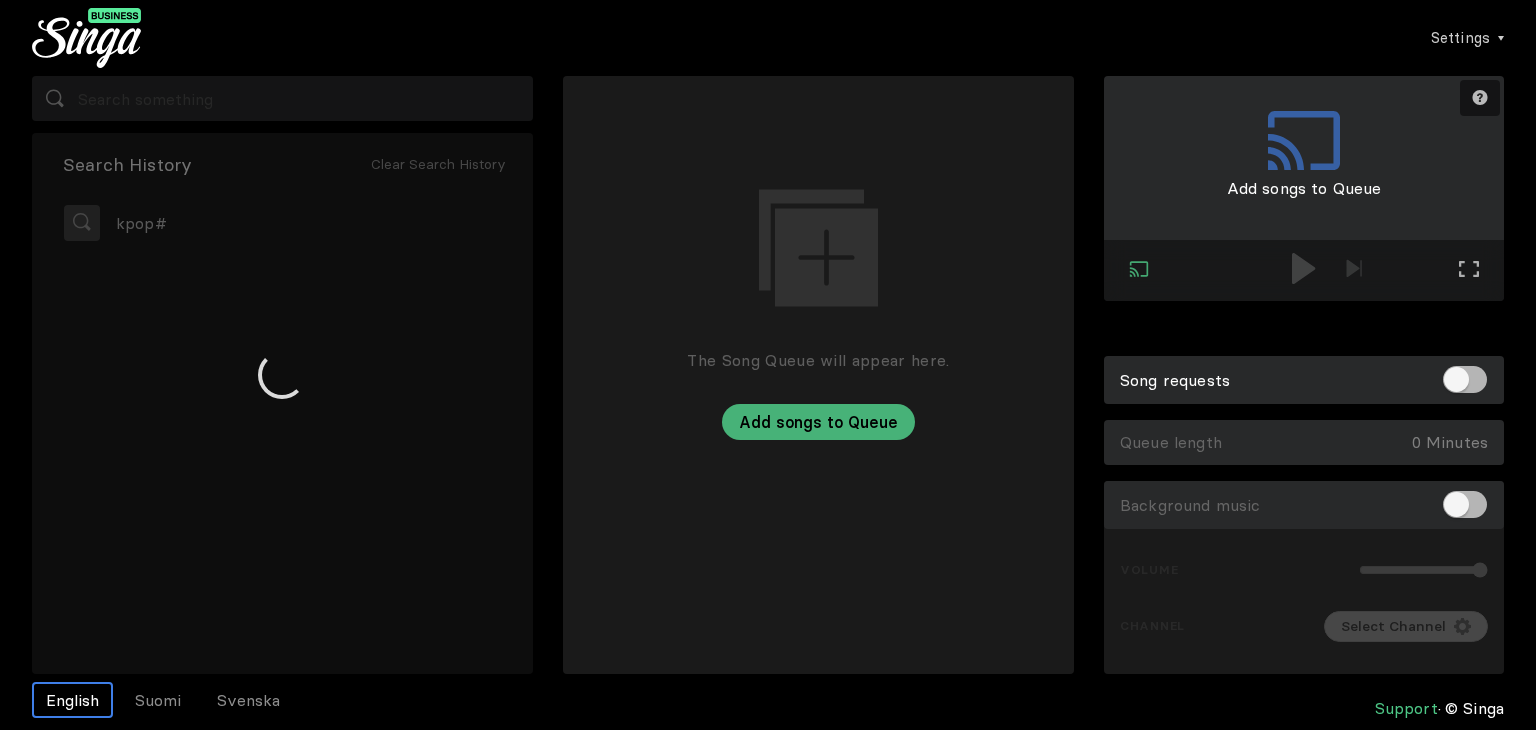 click at bounding box center (282, 375) 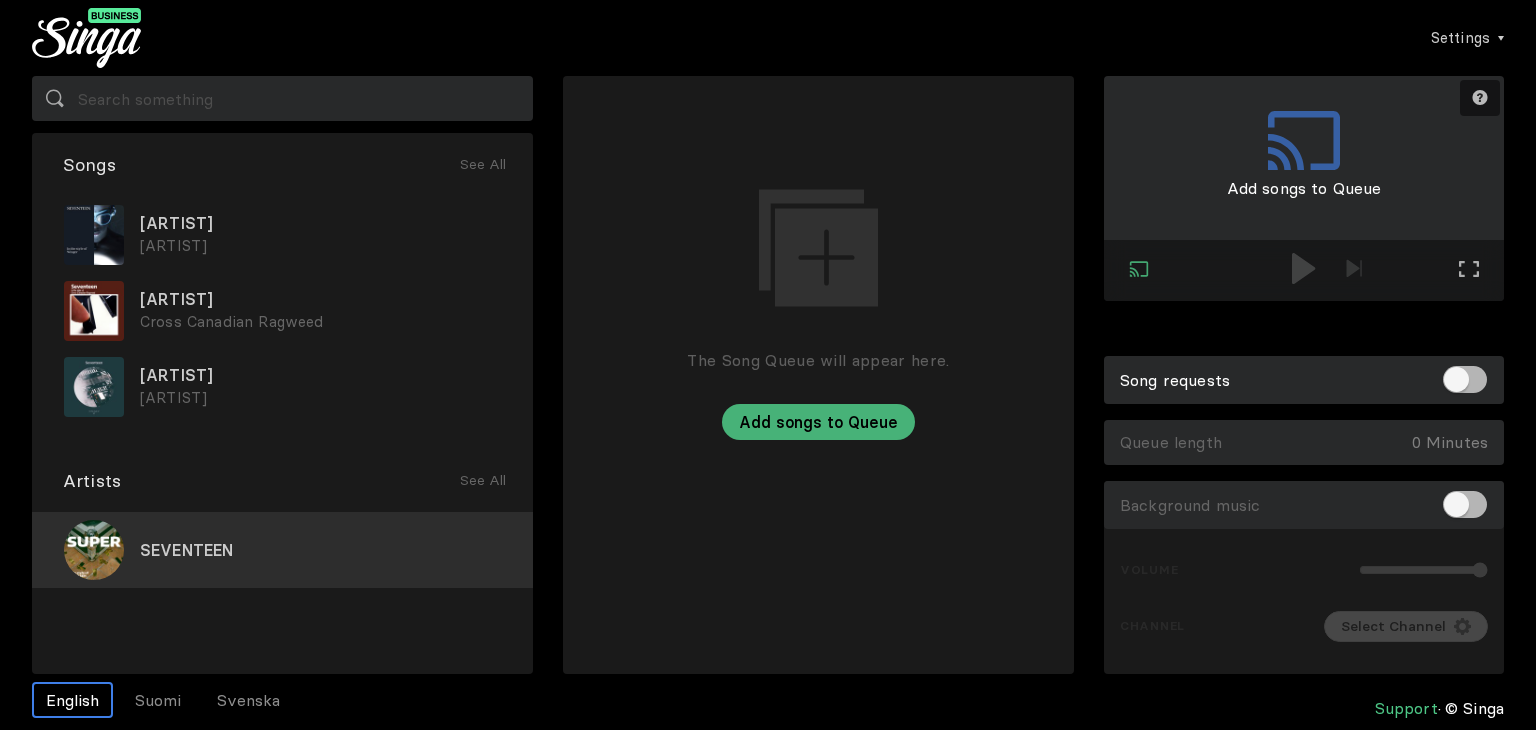 click on "SEVENTEEN" at bounding box center [186, 550] 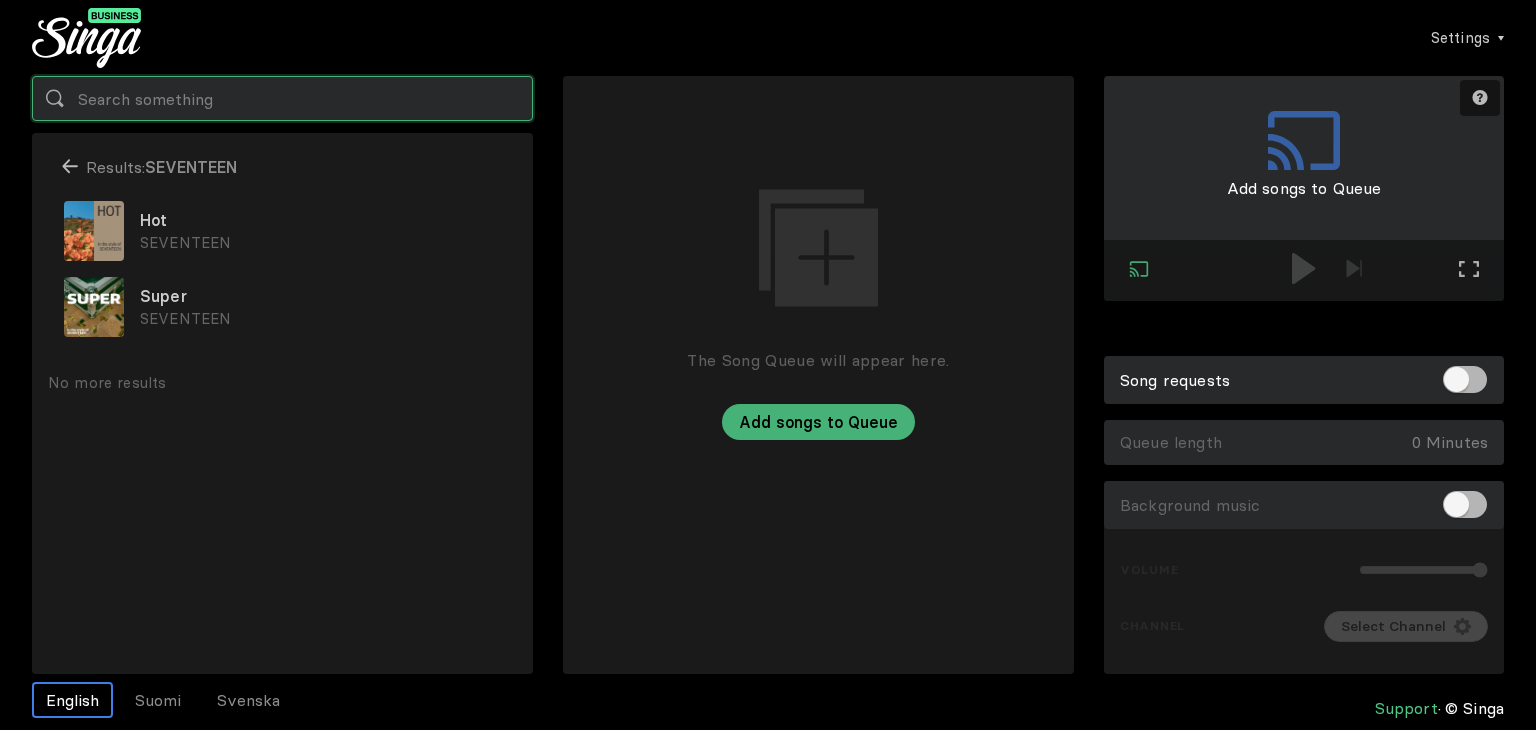 click at bounding box center (282, 98) 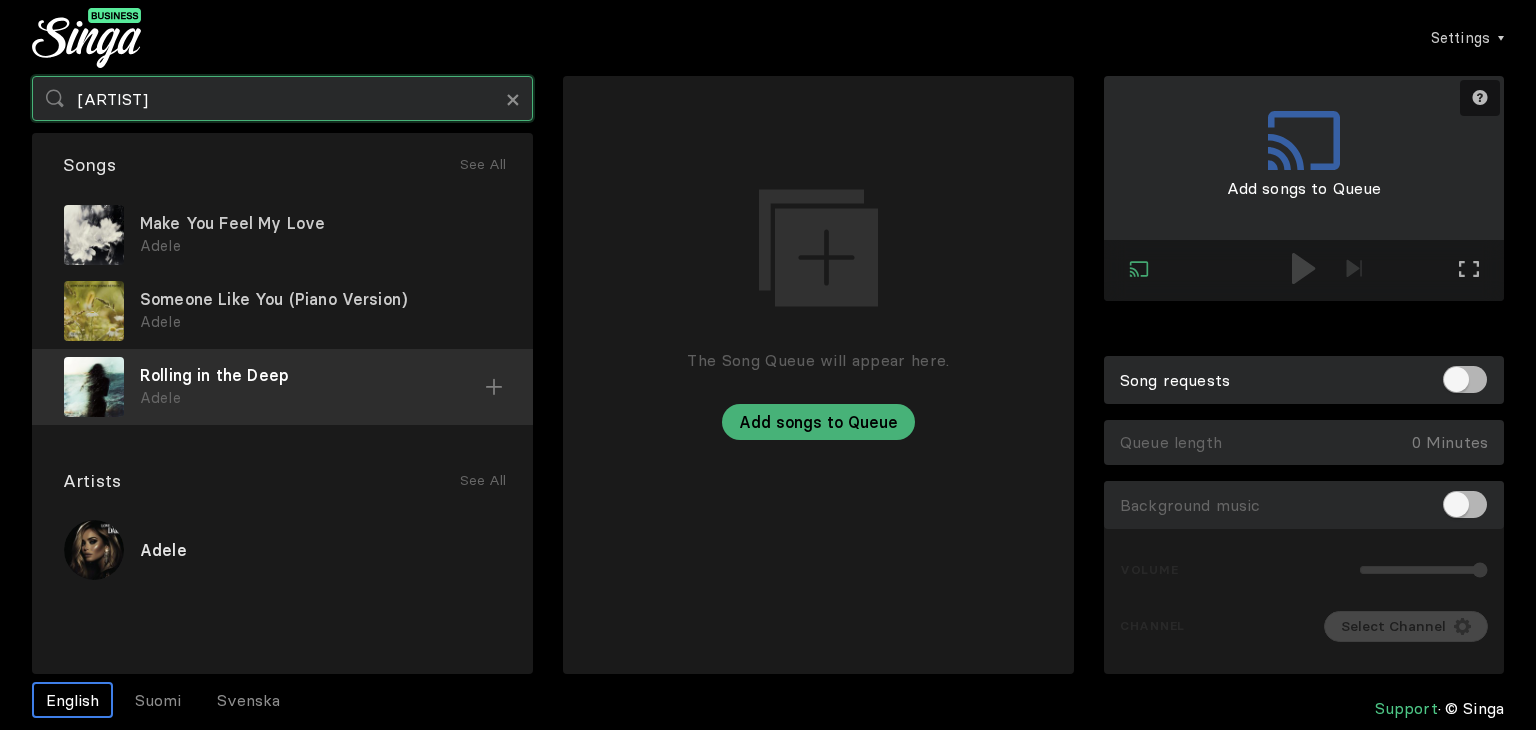 type on "[ARTIST]" 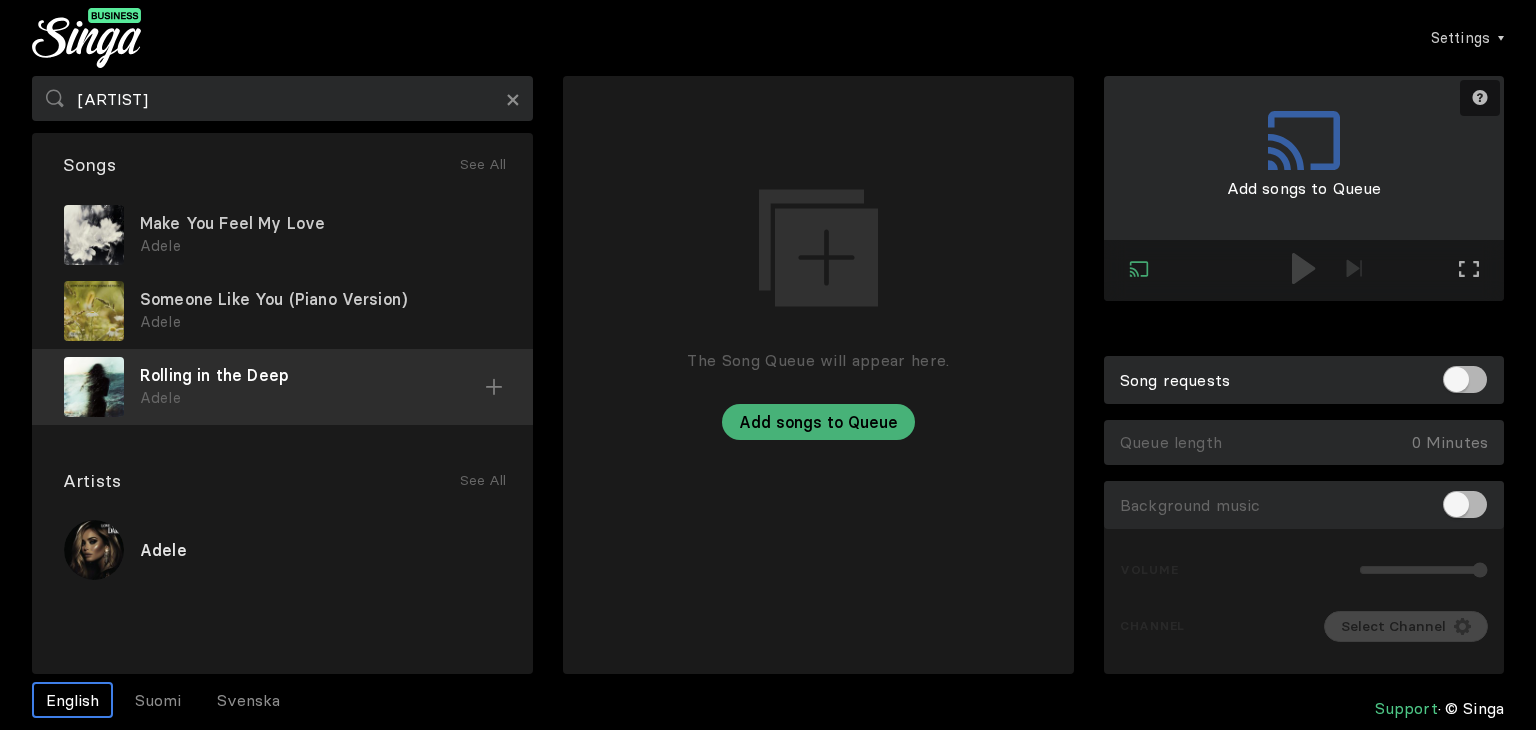 click at bounding box center [94, 235] 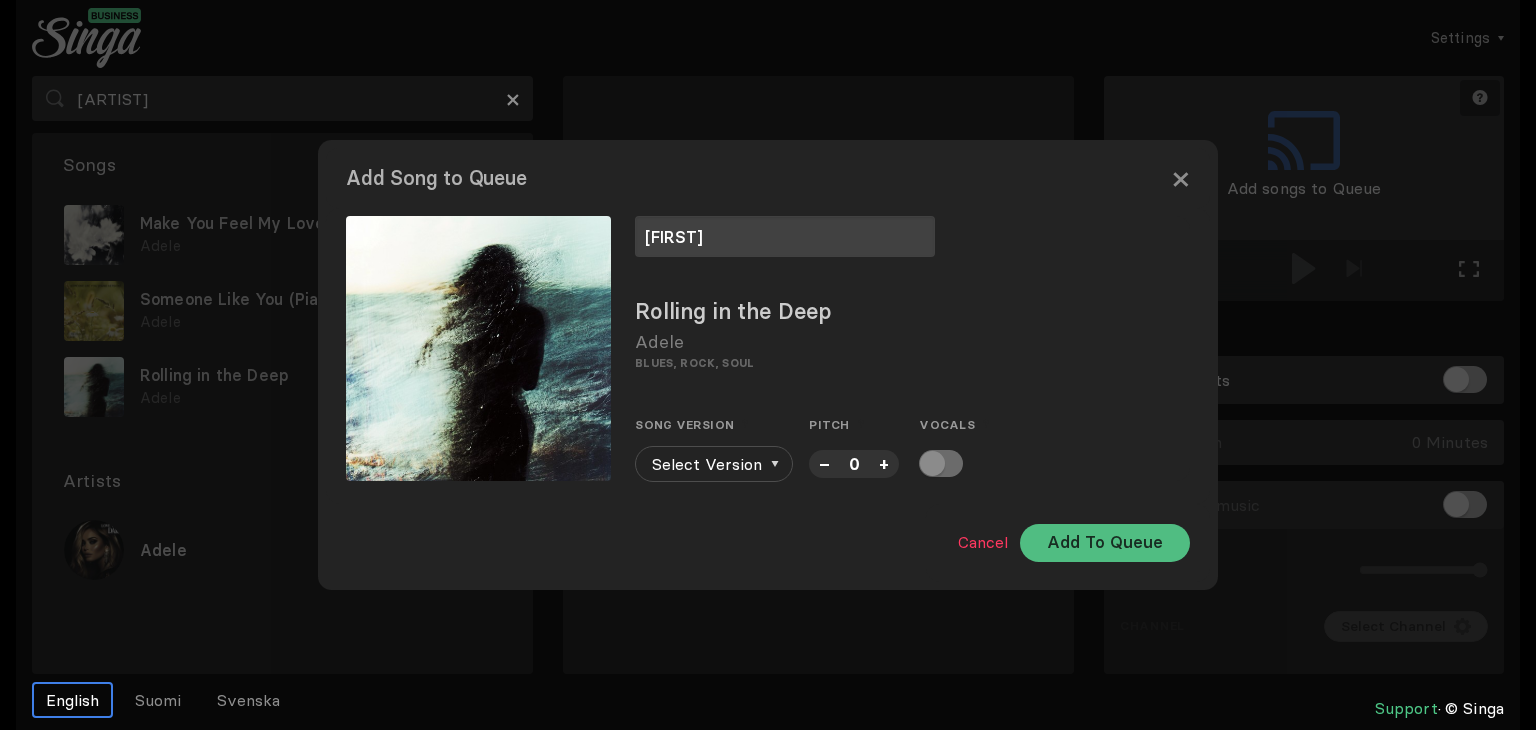 type on "[FIRST]" 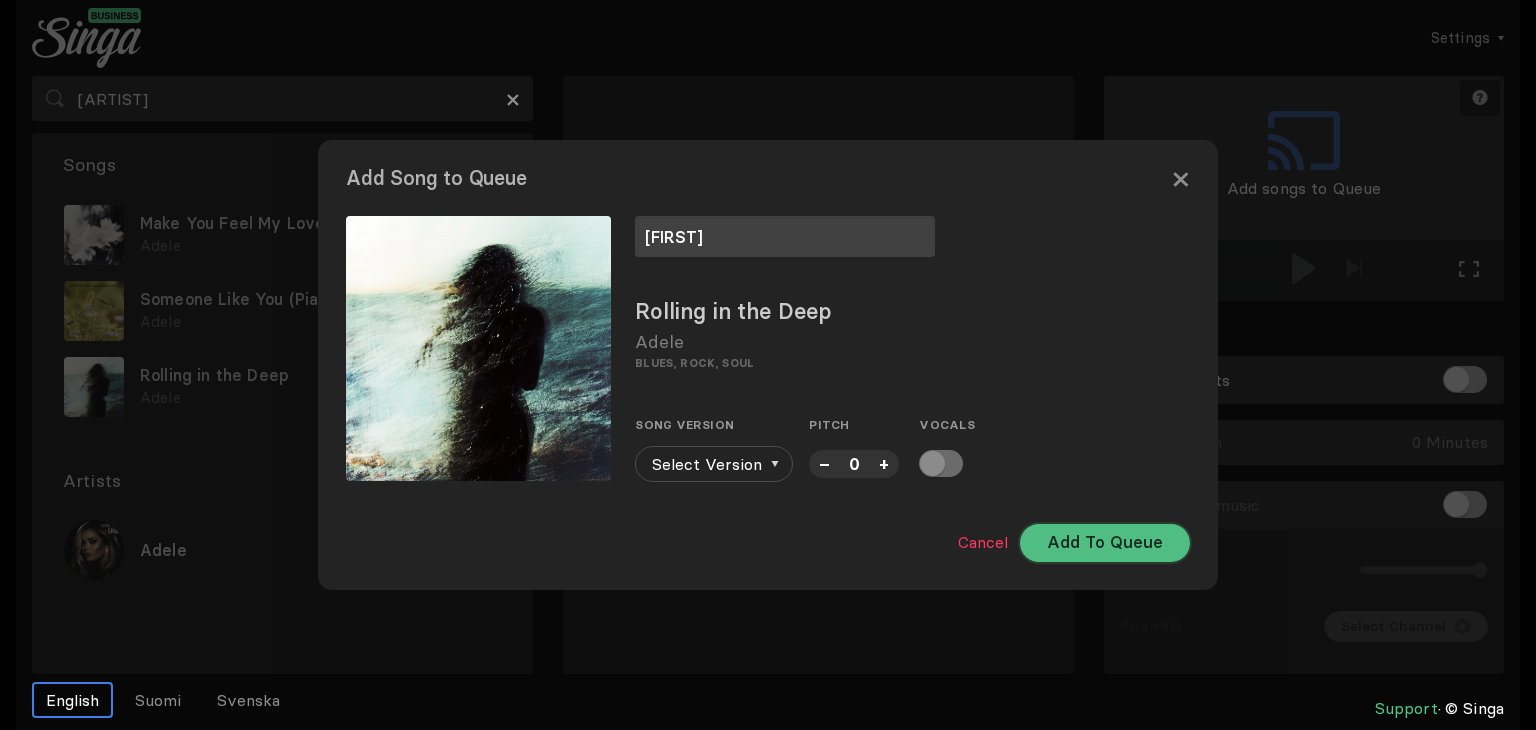 click on "Add To Queue" at bounding box center [1105, 543] 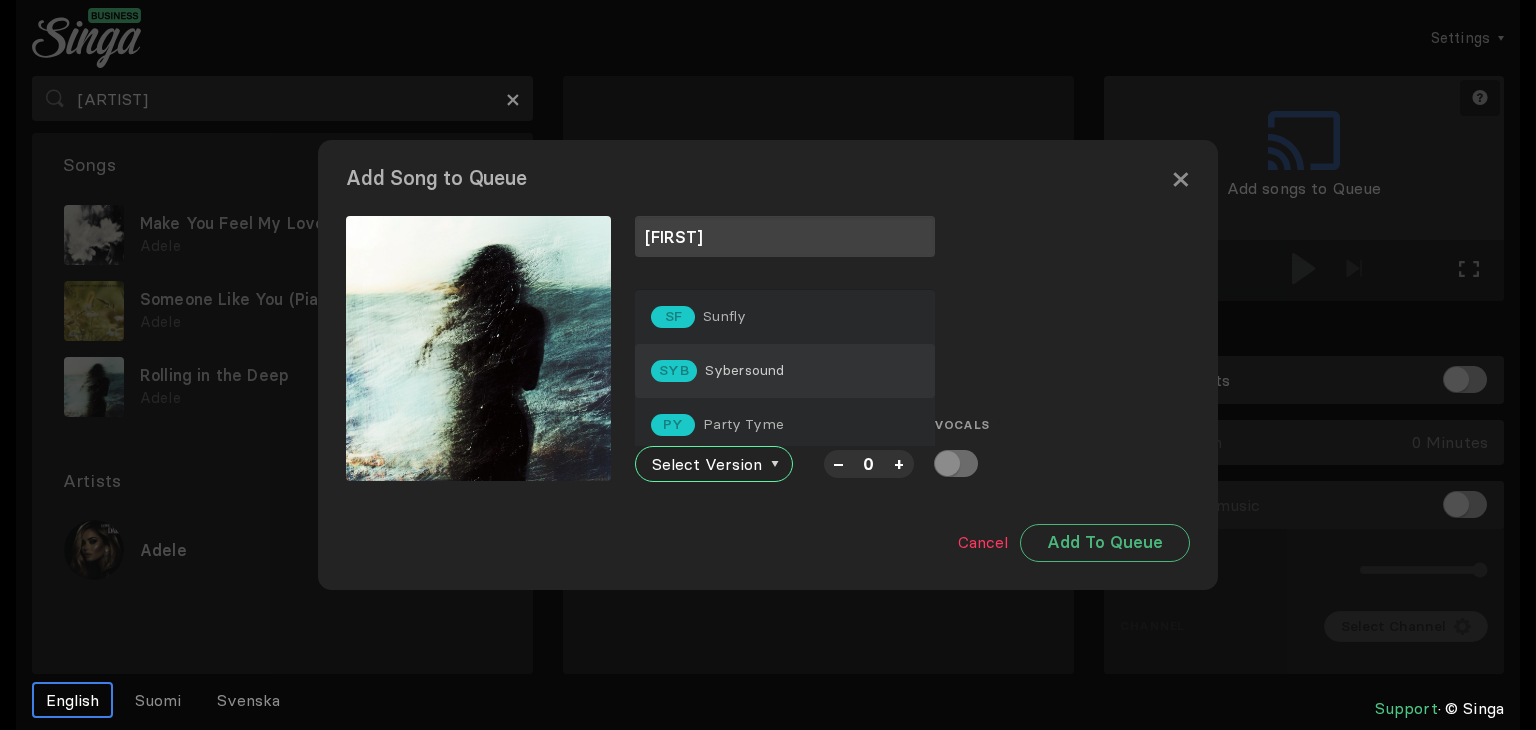 click on "[BRAND] [BRAND] [BRAND] [BRAND] [BRAND] [BRAND] [BRAND] [BRAND] [BRAND] [BRAND] [BRAND] [BRAND] [BRAND] [BRAND] [BRAND] [BRAND] [BRAND] [BRAND] [BRAND] [BRAND] [BRAND] [BRAND] [BRAND] [BRAND] [BRAND]" at bounding box center (785, 587) 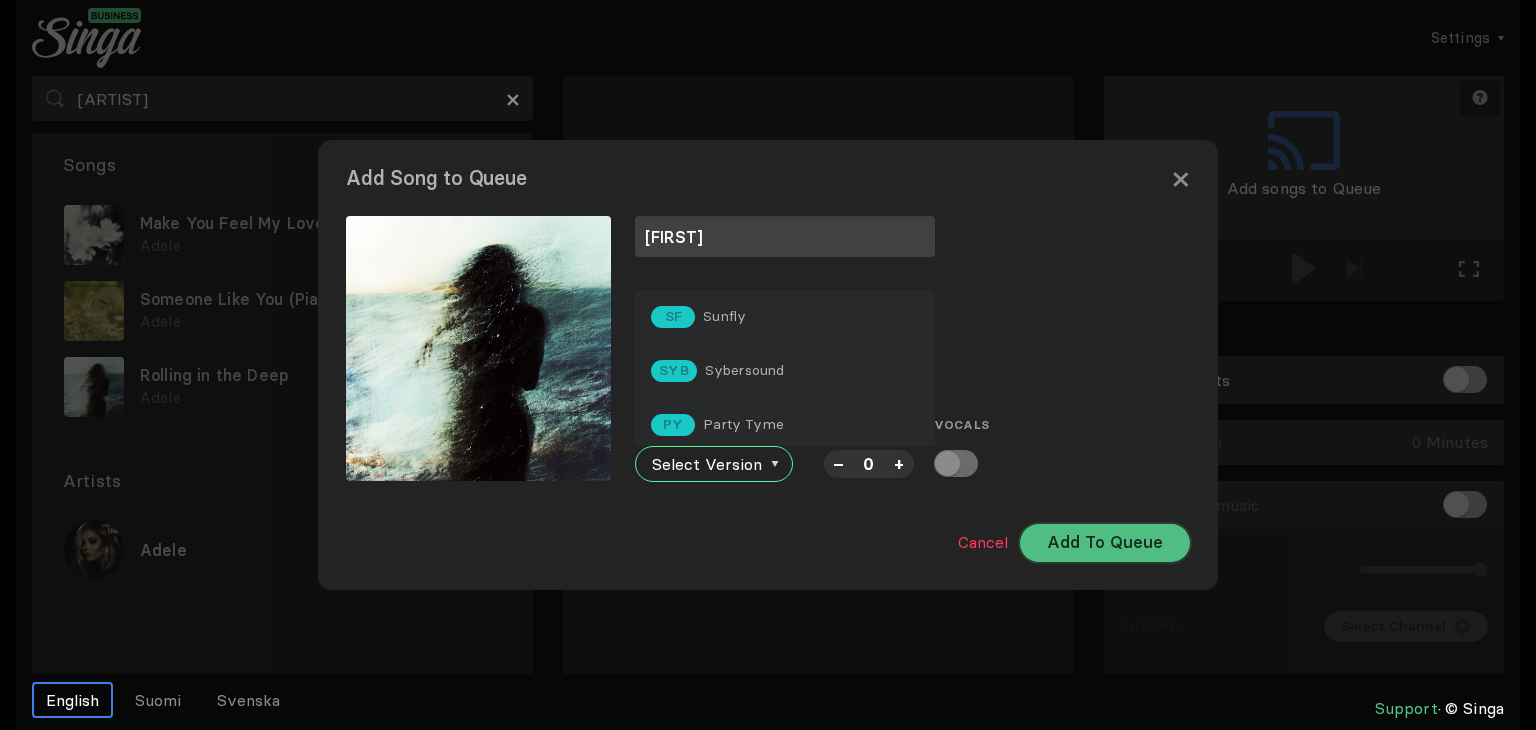 click on "Add To Queue" at bounding box center [1105, 543] 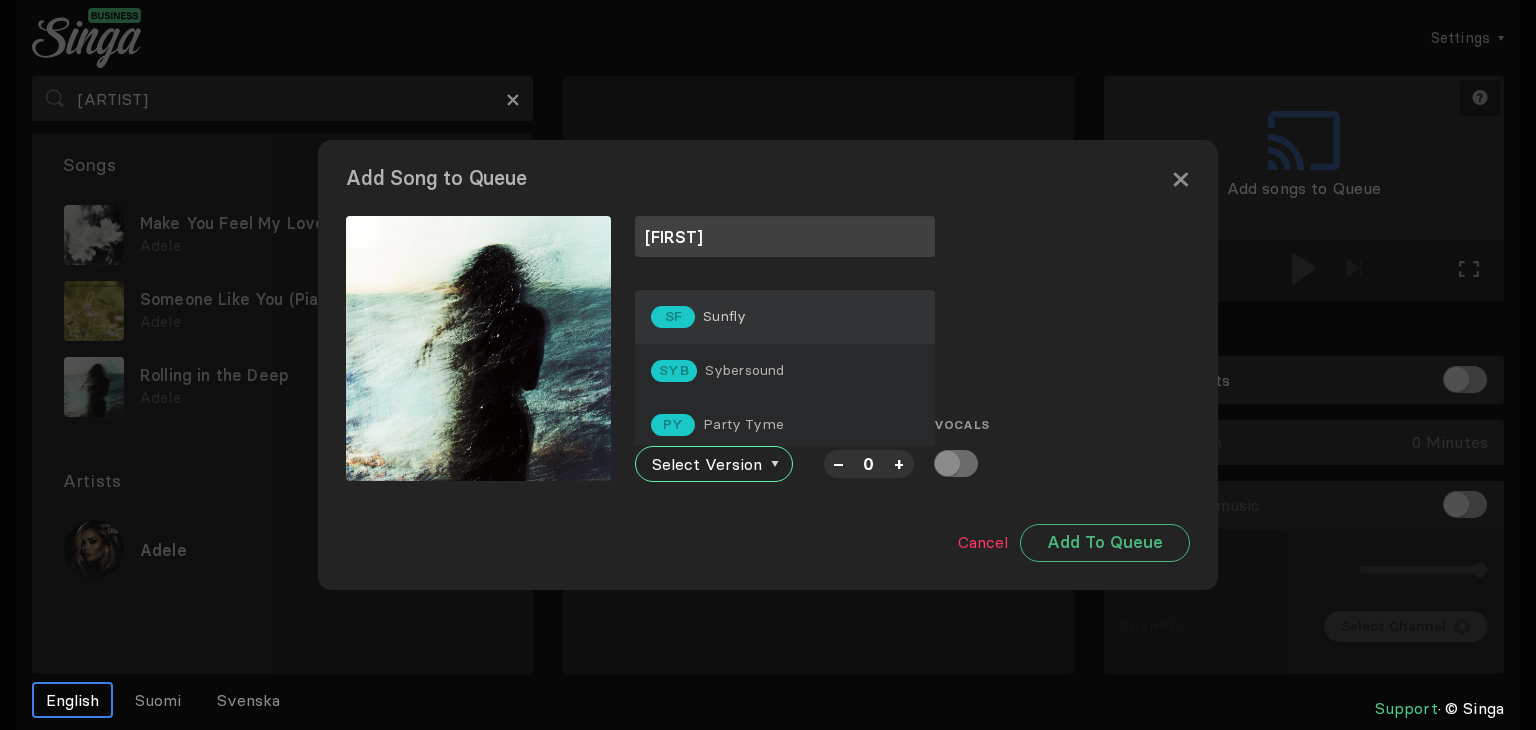 click on "SF Sunfly" at bounding box center (785, 317) 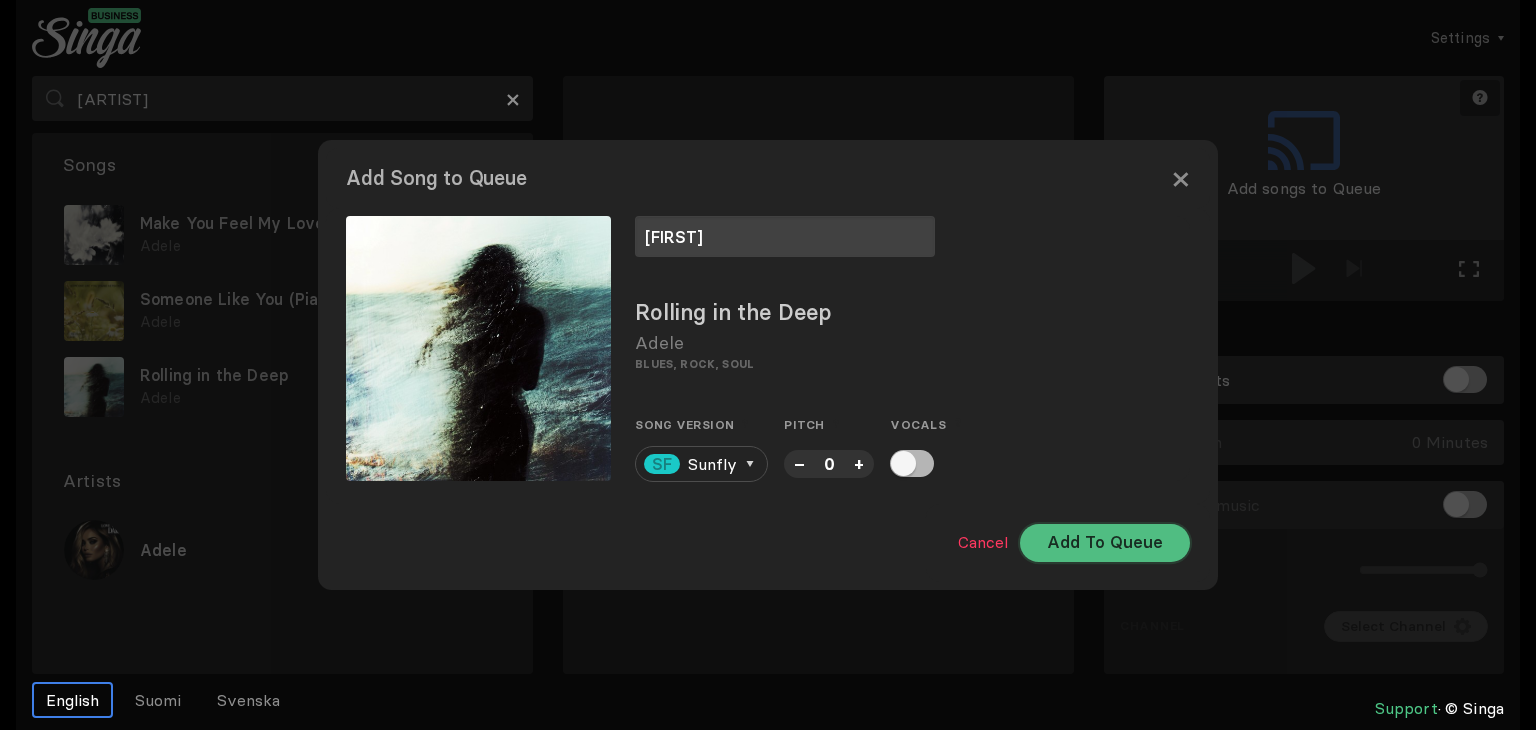 click on "Add To Queue" at bounding box center [1105, 543] 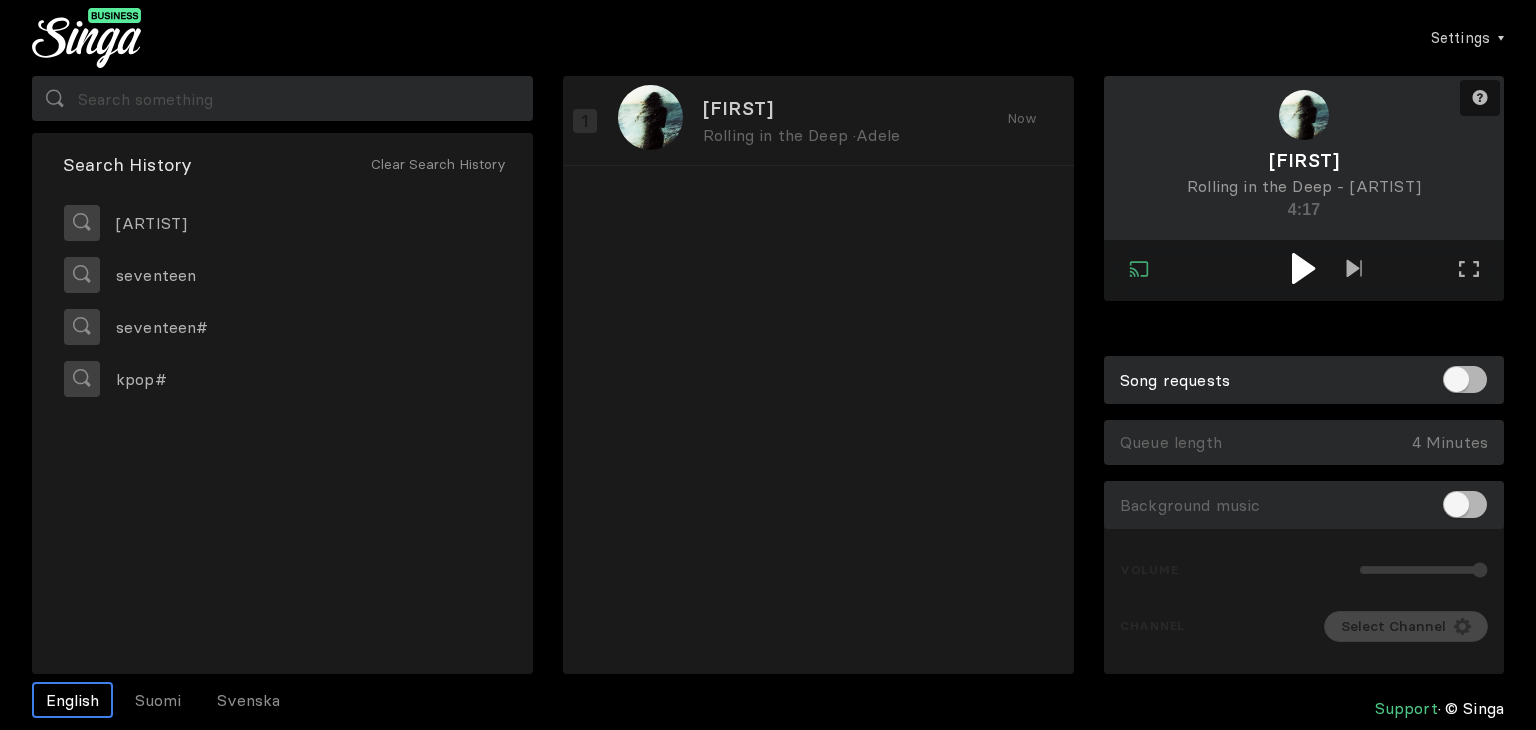 click at bounding box center (1304, 270) 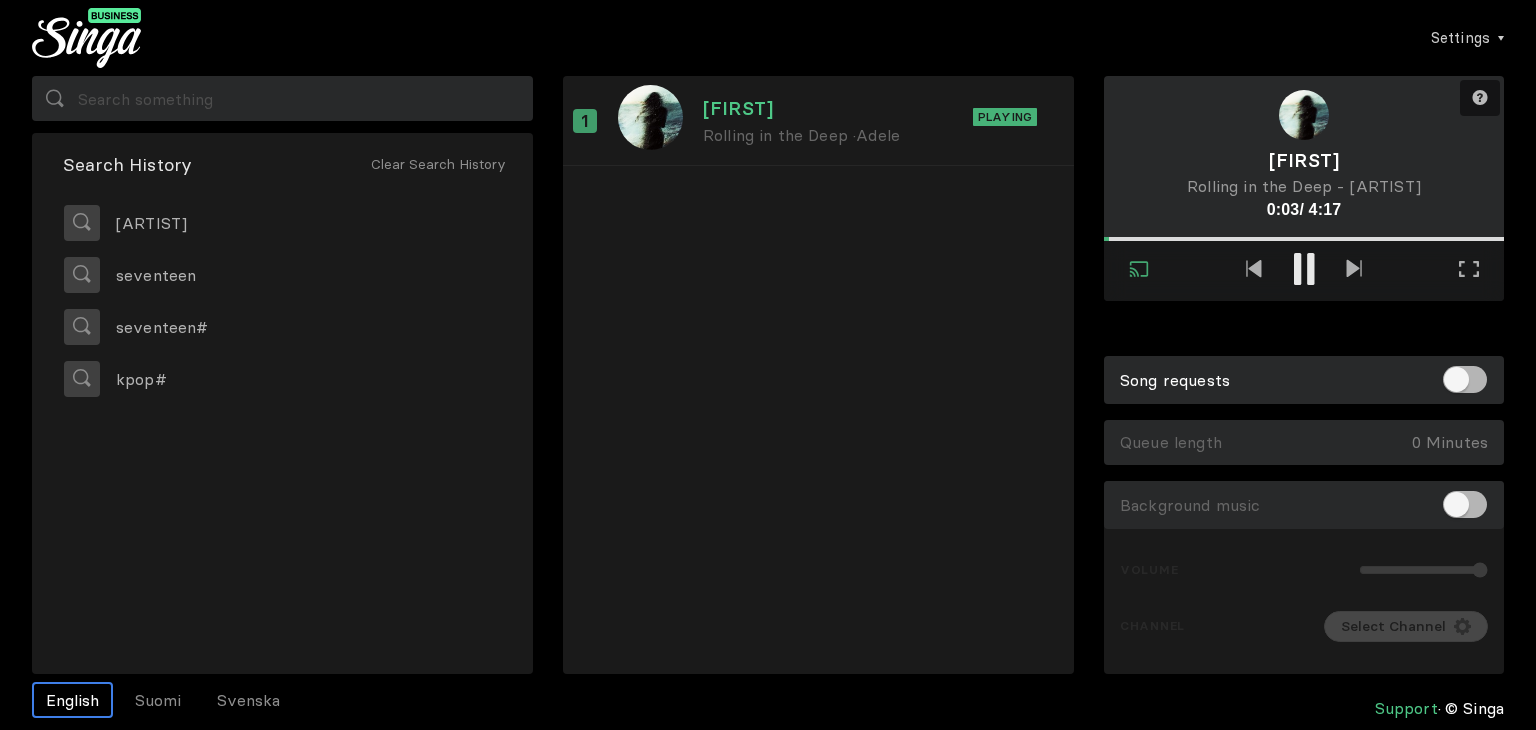 type 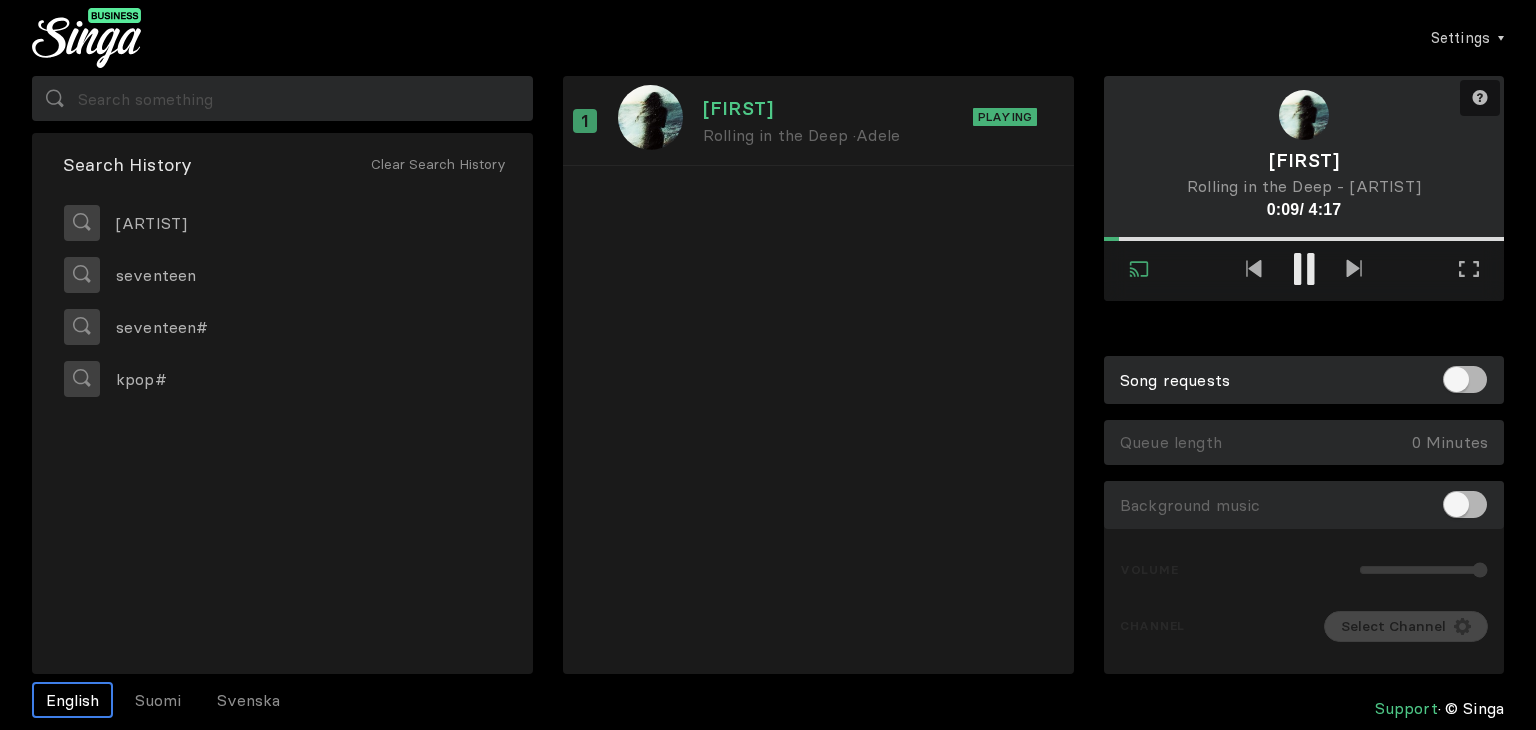 drag, startPoint x: 1360, startPoint y: 673, endPoint x: 1305, endPoint y: 599, distance: 92.20087 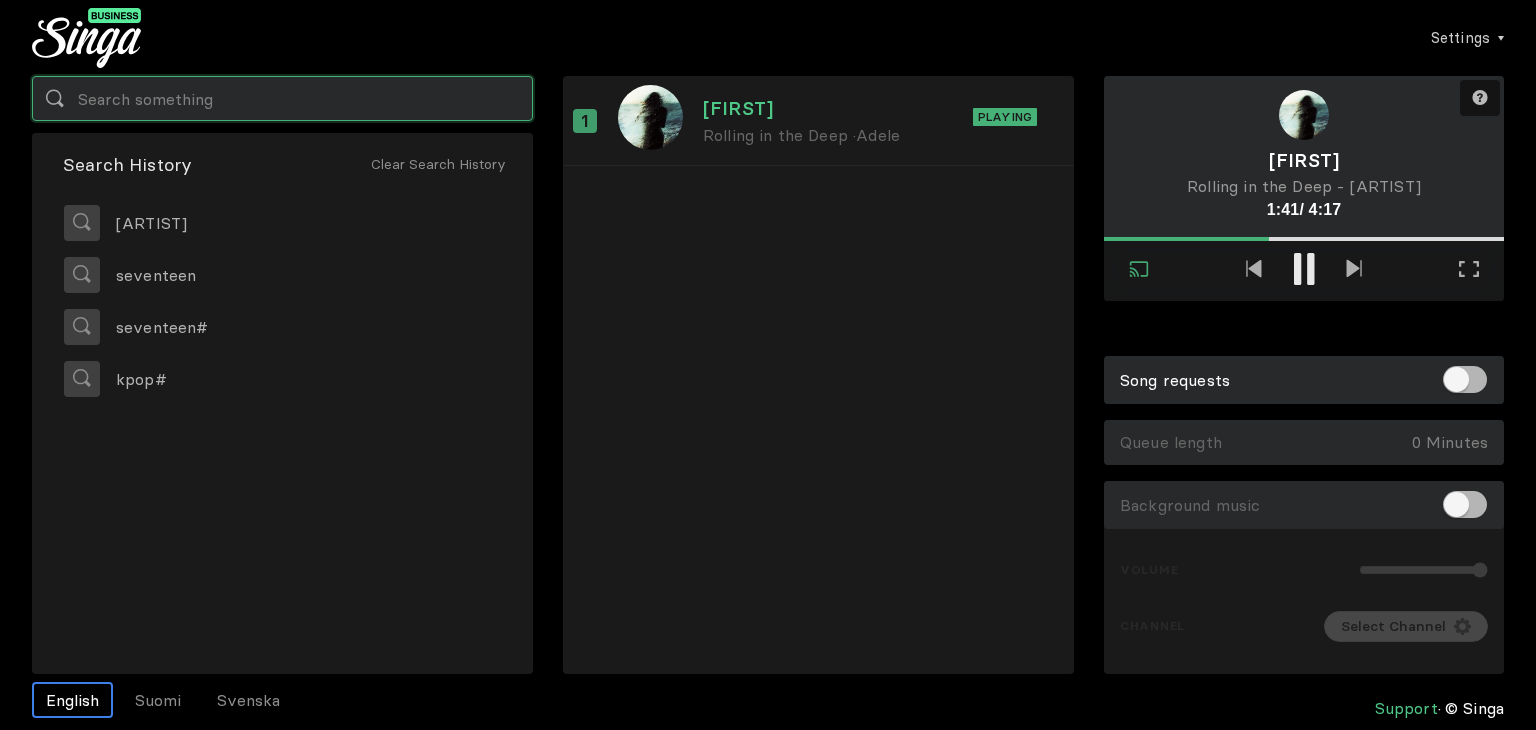 click at bounding box center (282, 98) 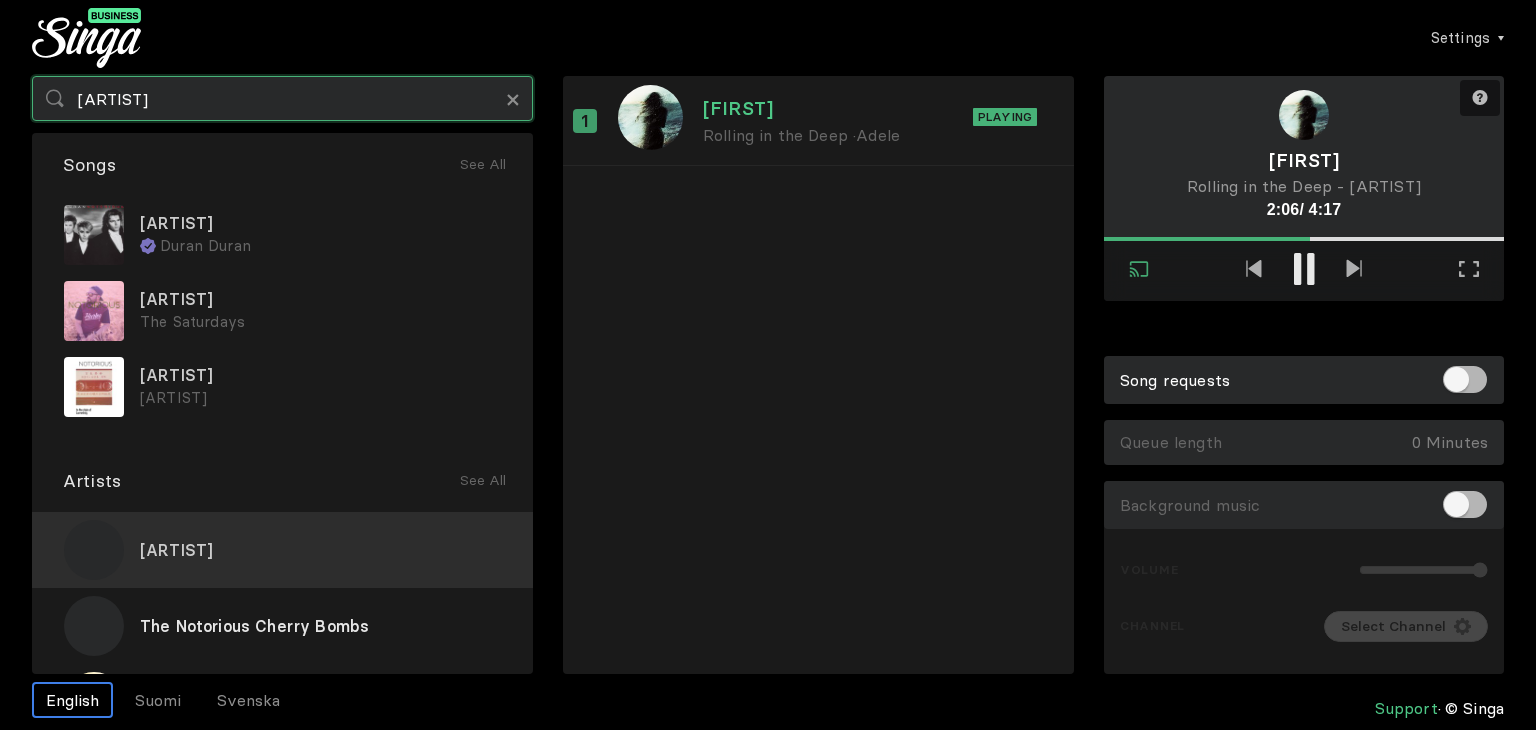 type on "[ARTIST]" 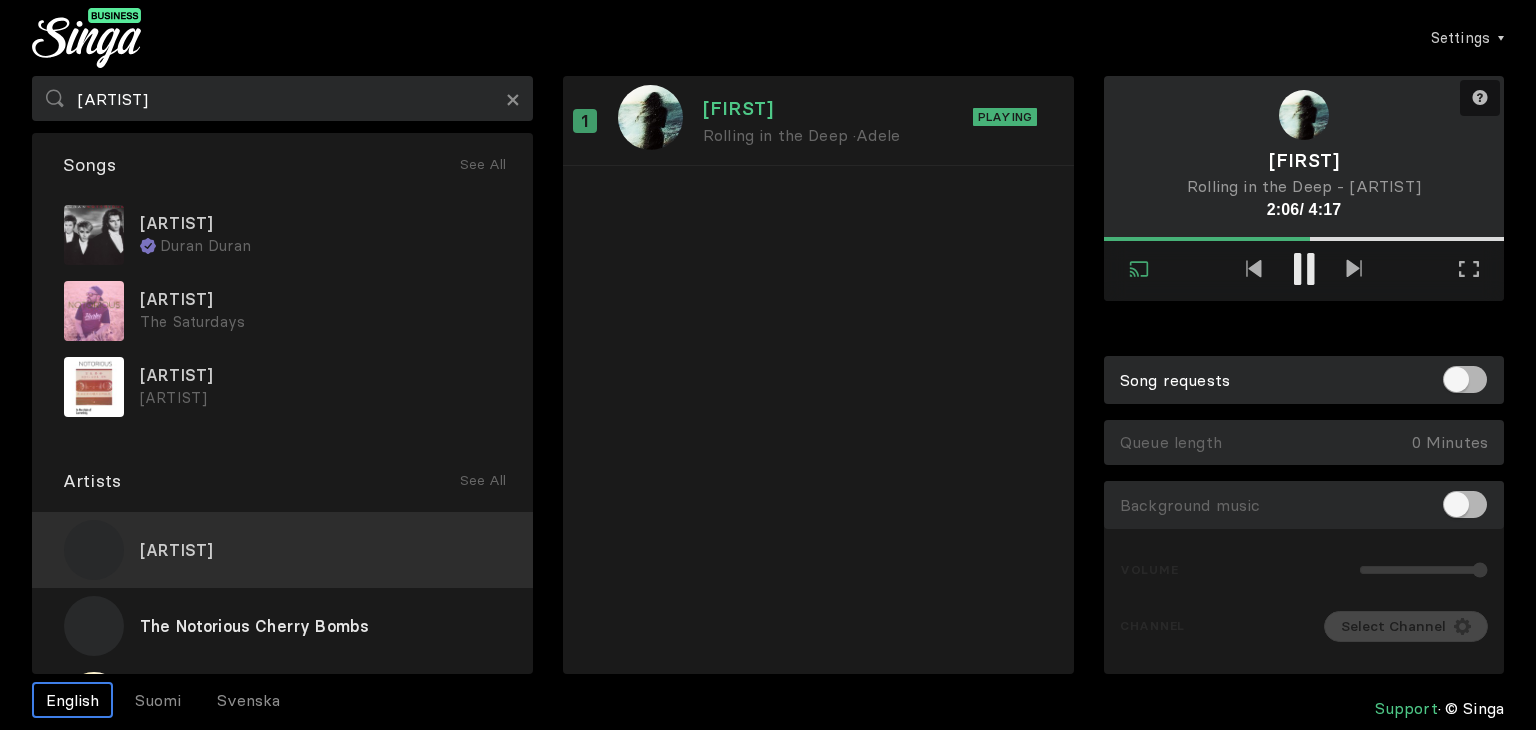 click on "[ARTIST]" at bounding box center (176, 550) 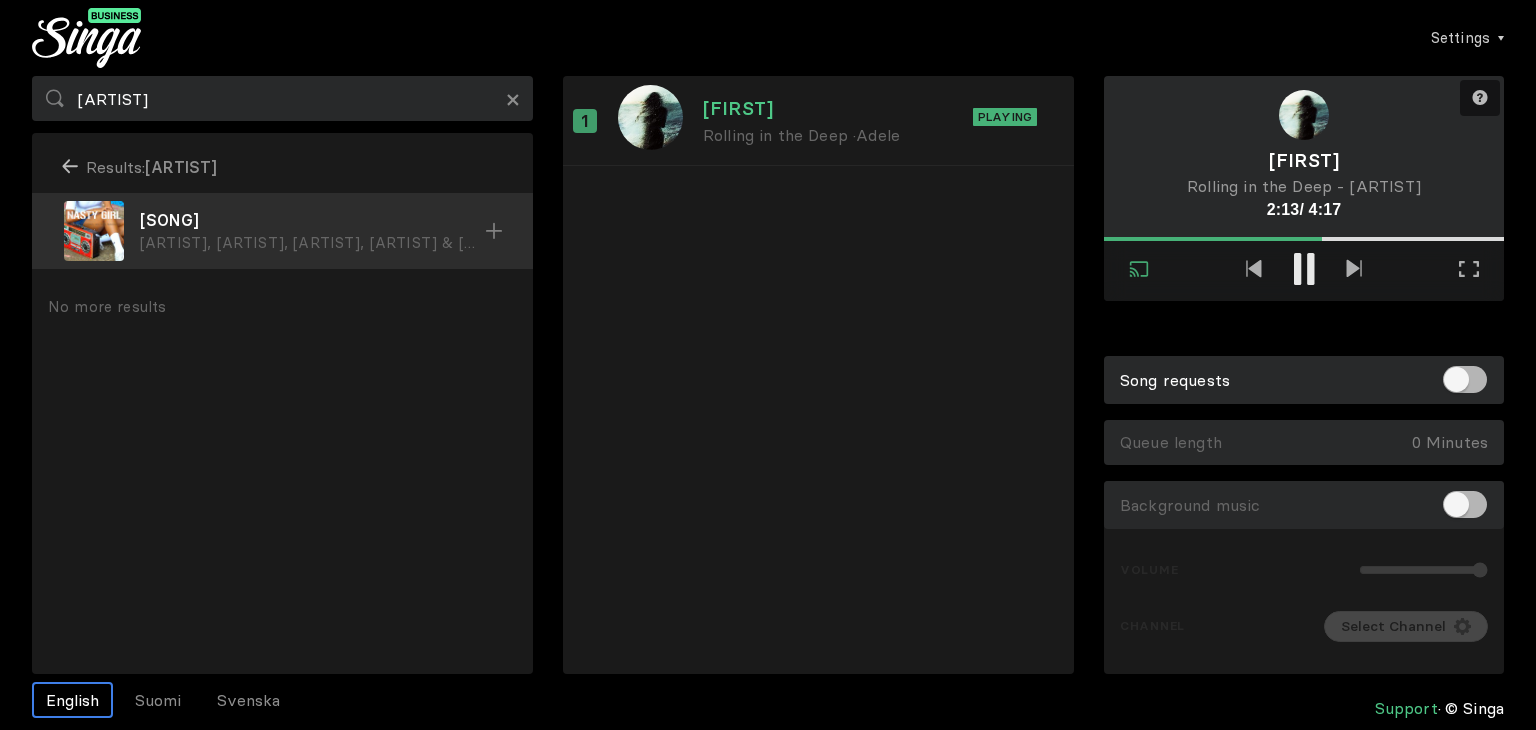click at bounding box center (94, 231) 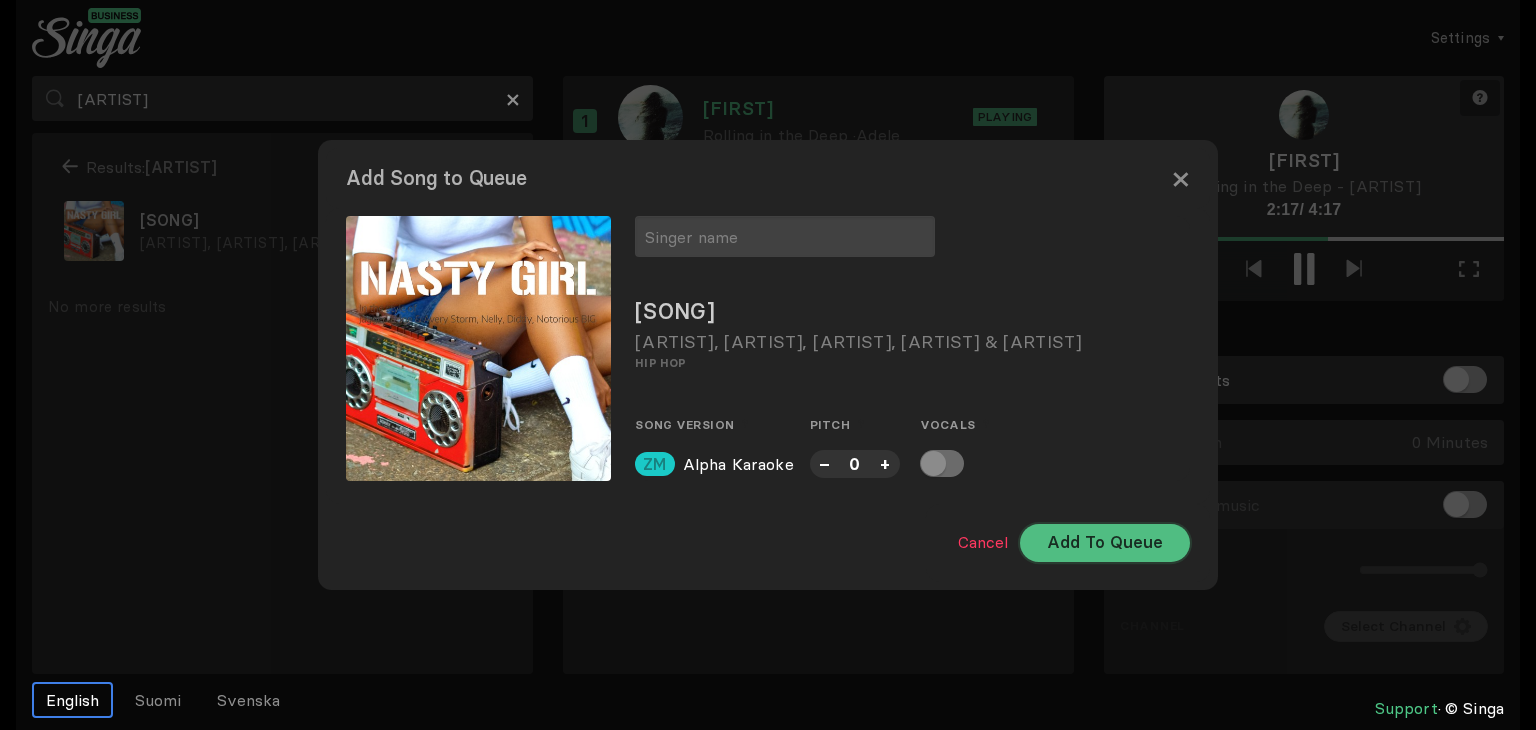 click on "Add To Queue" at bounding box center (1105, 543) 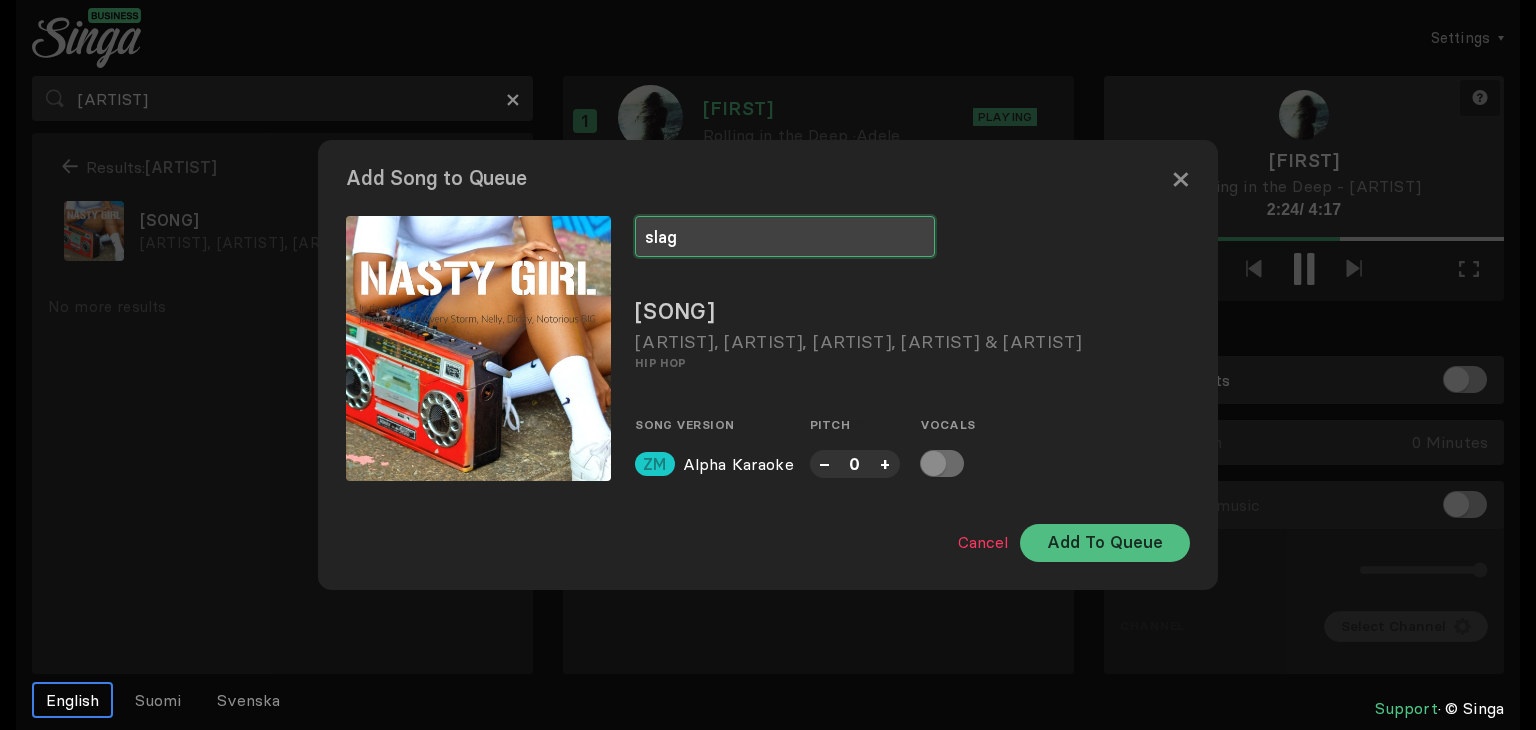 type on "slag" 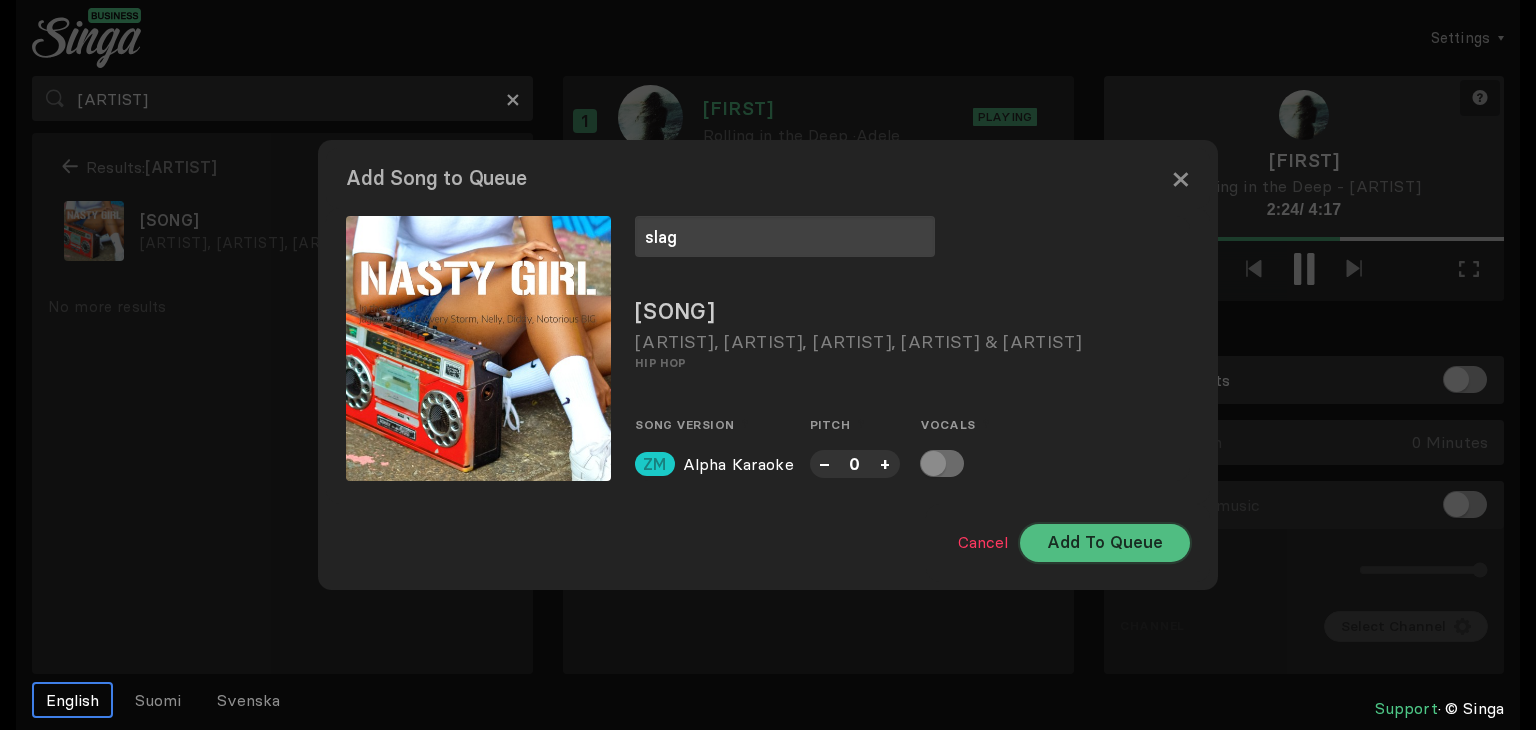 click on "Add To Queue" at bounding box center [1105, 543] 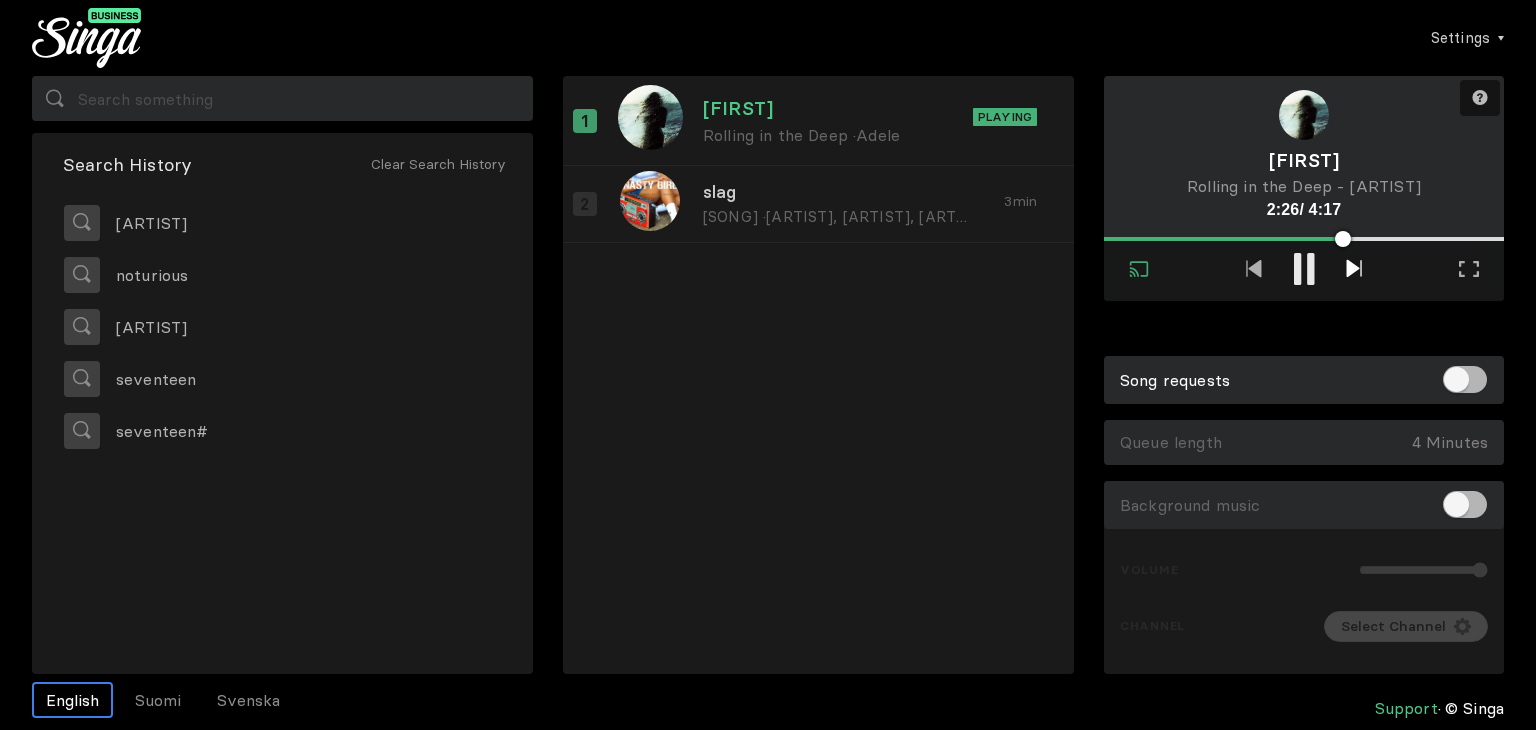 click at bounding box center (1353, 268) 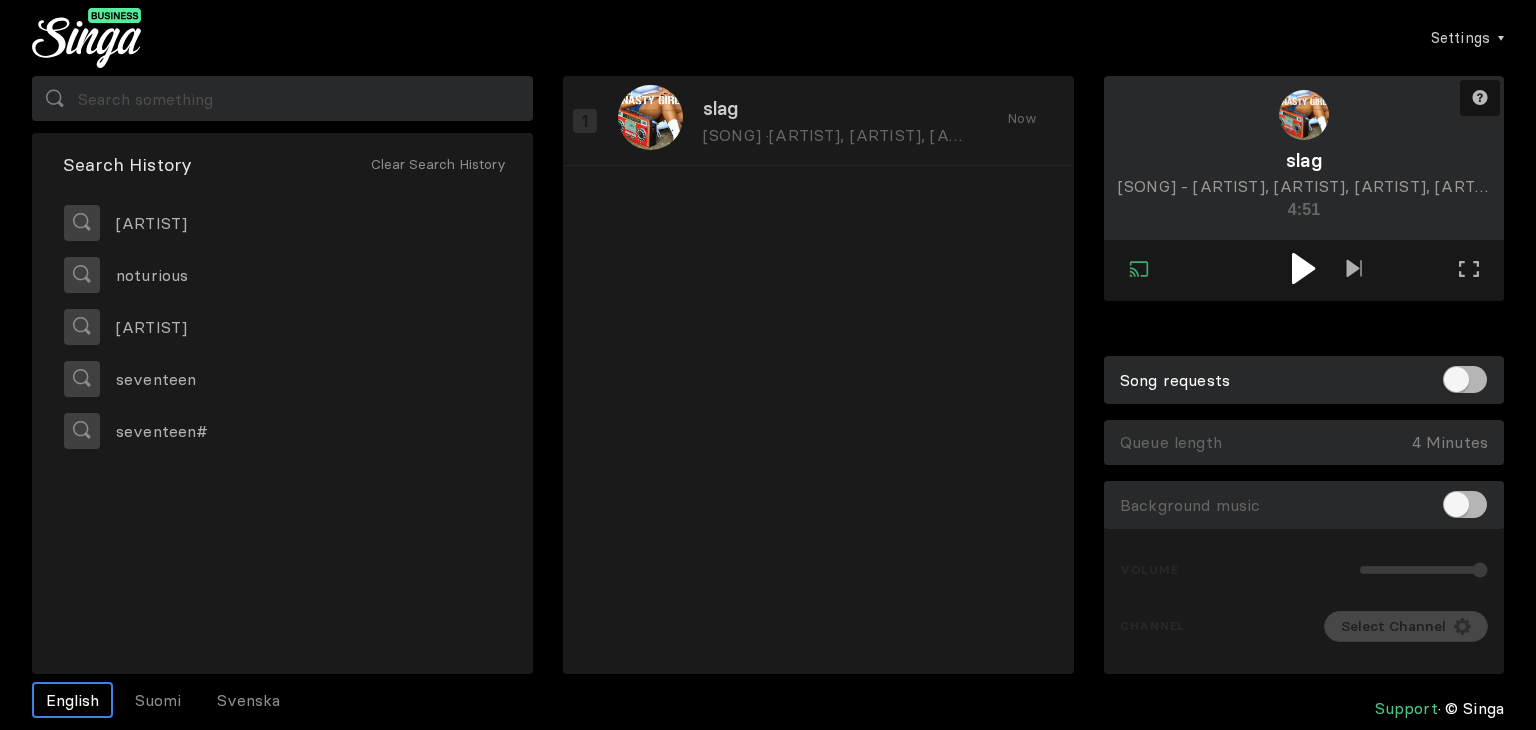 click at bounding box center [1303, 268] 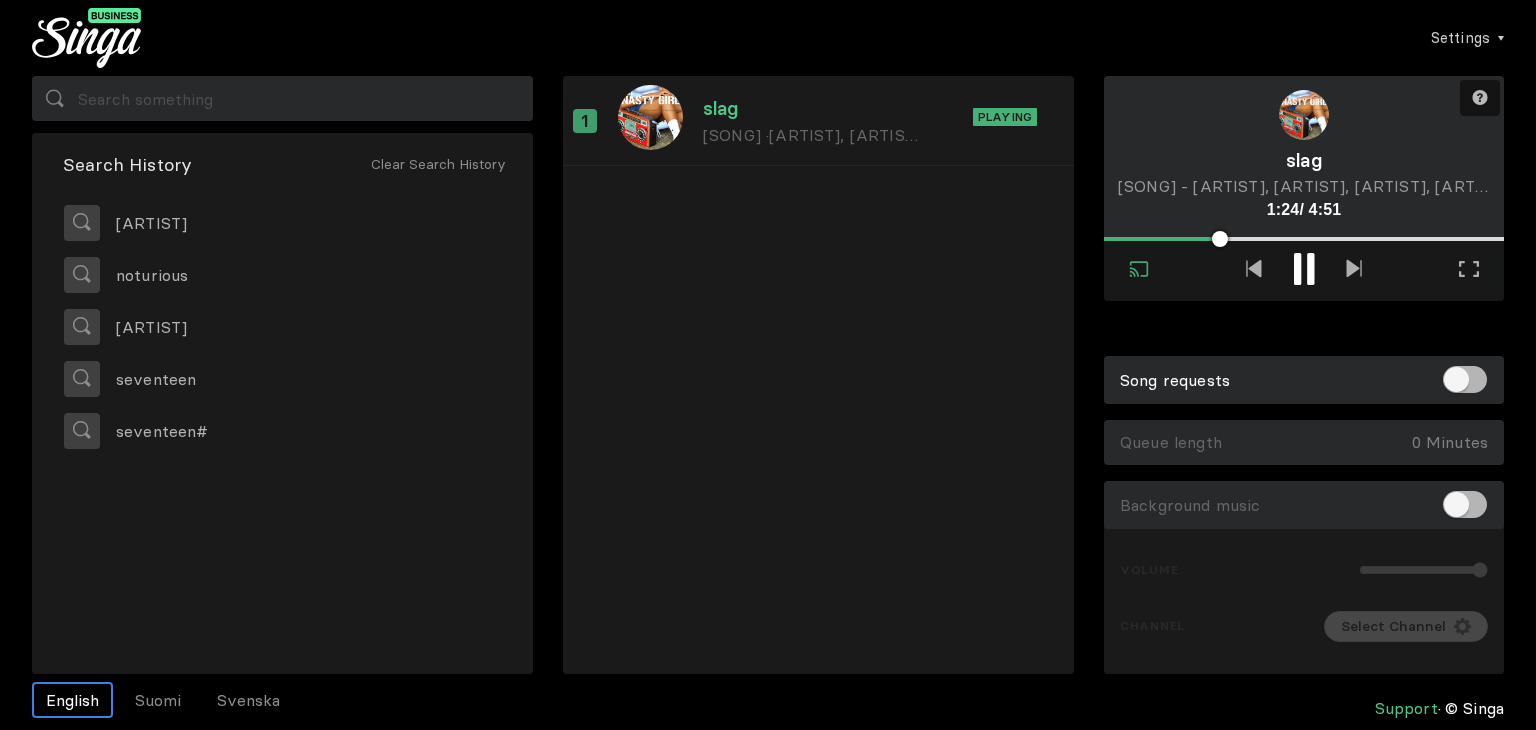 click at bounding box center (1310, 269) 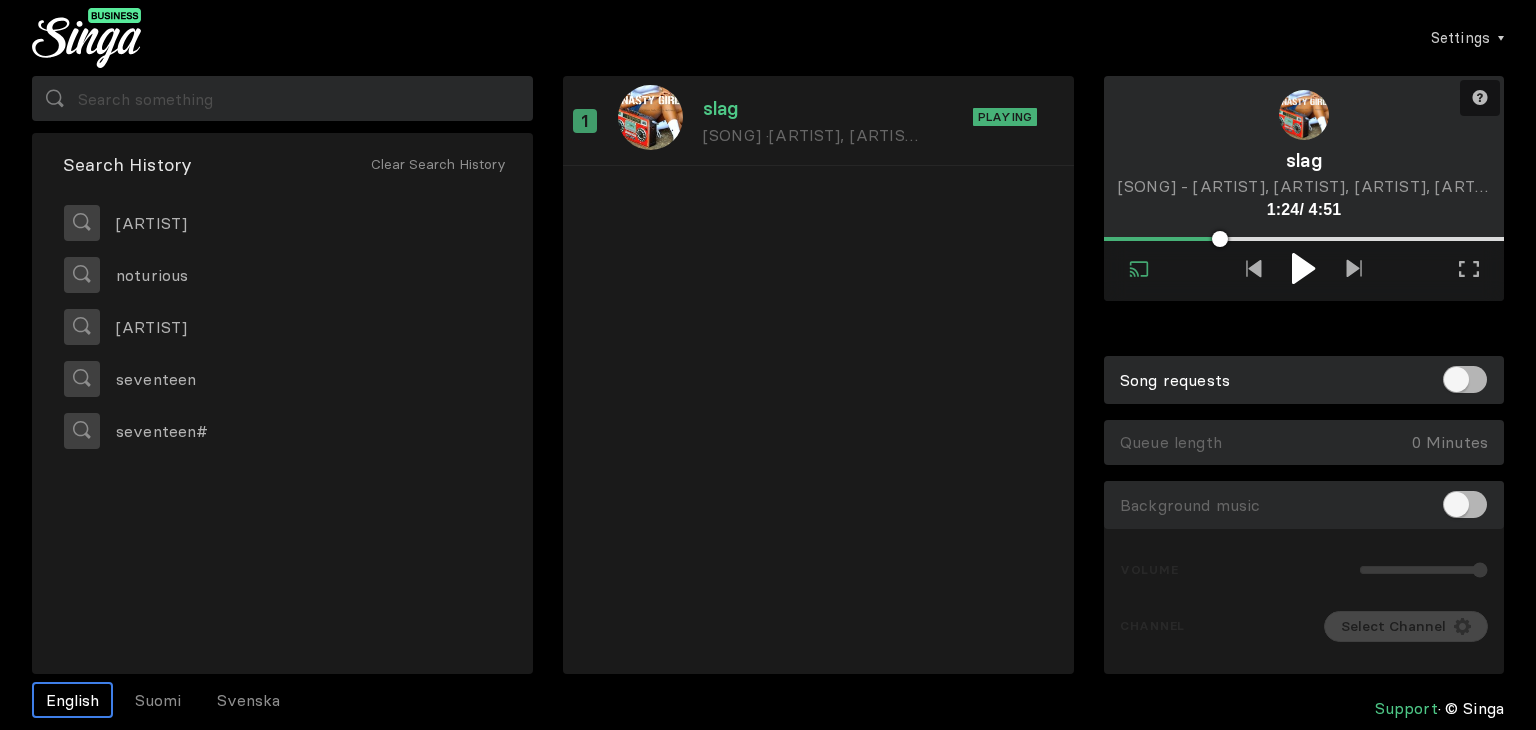 click at bounding box center (1303, 268) 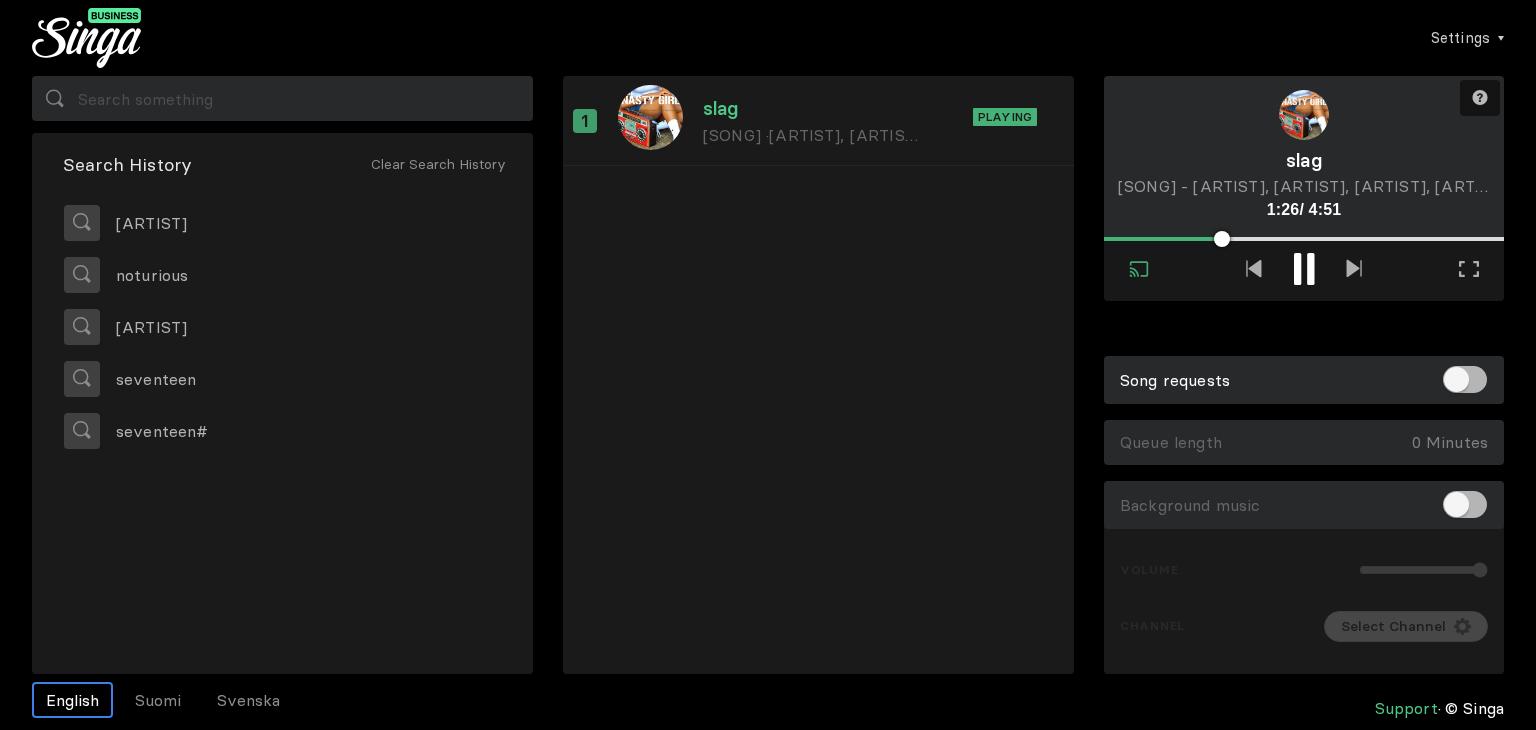 click at bounding box center [1297, 269] 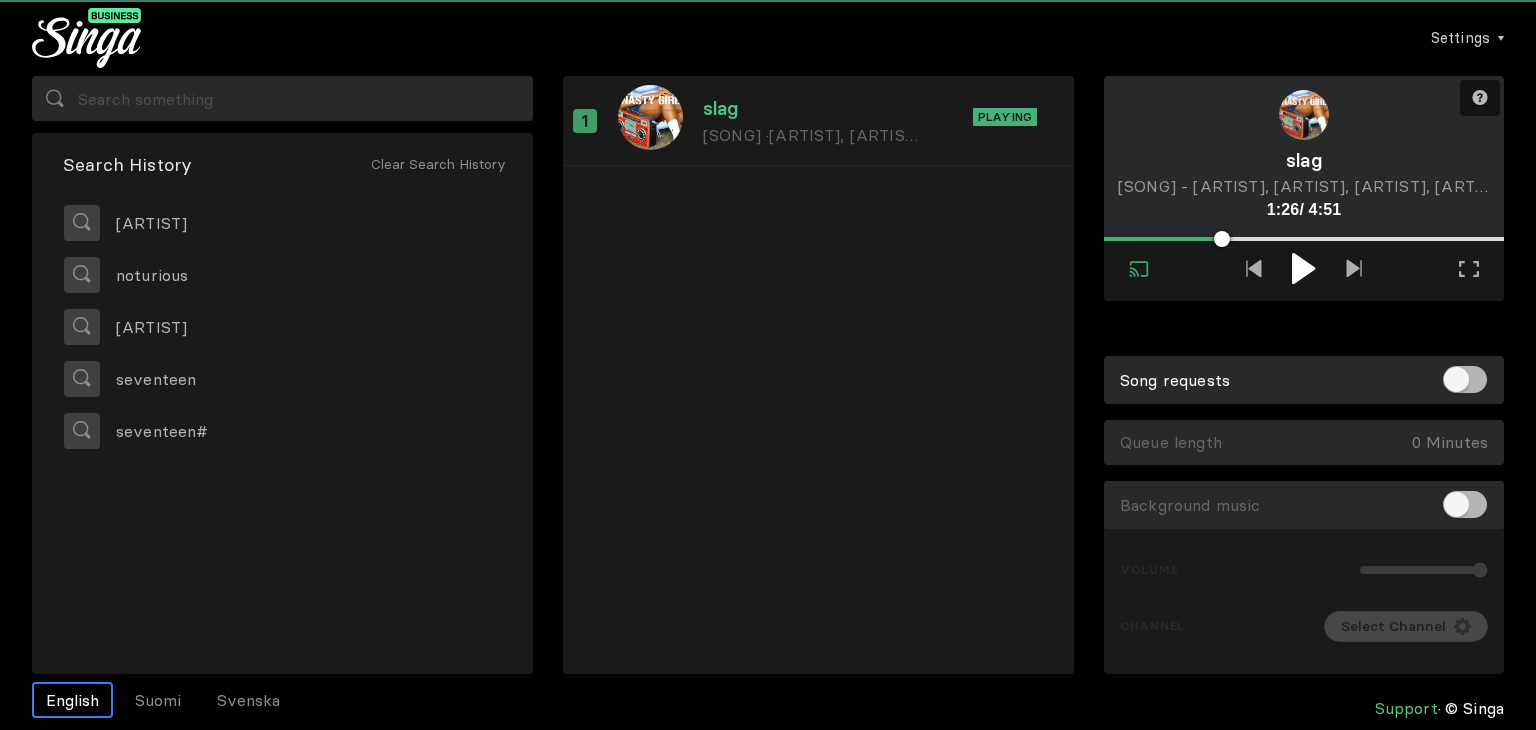 click at bounding box center [1303, 268] 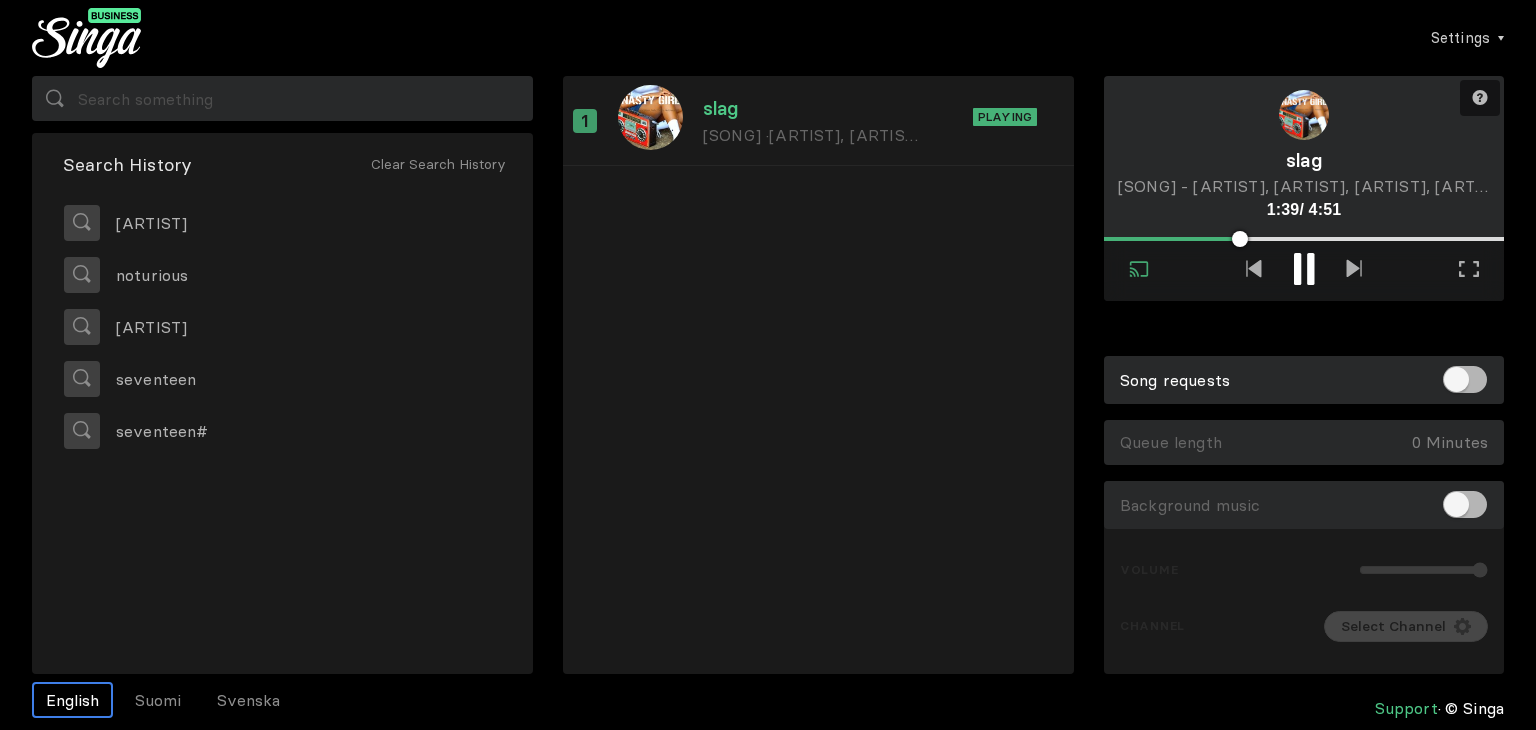 click at bounding box center (1297, 269) 